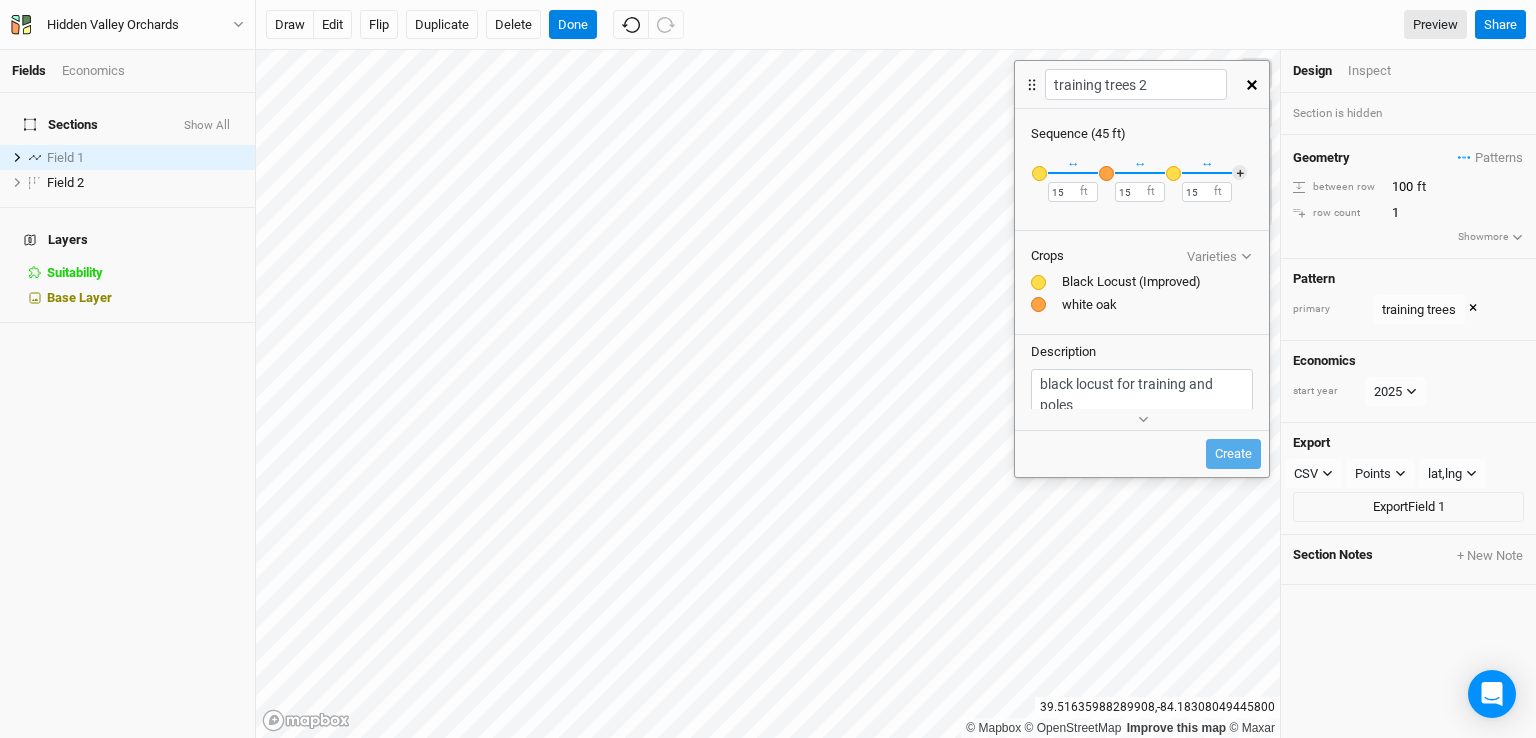 scroll, scrollTop: 0, scrollLeft: 0, axis: both 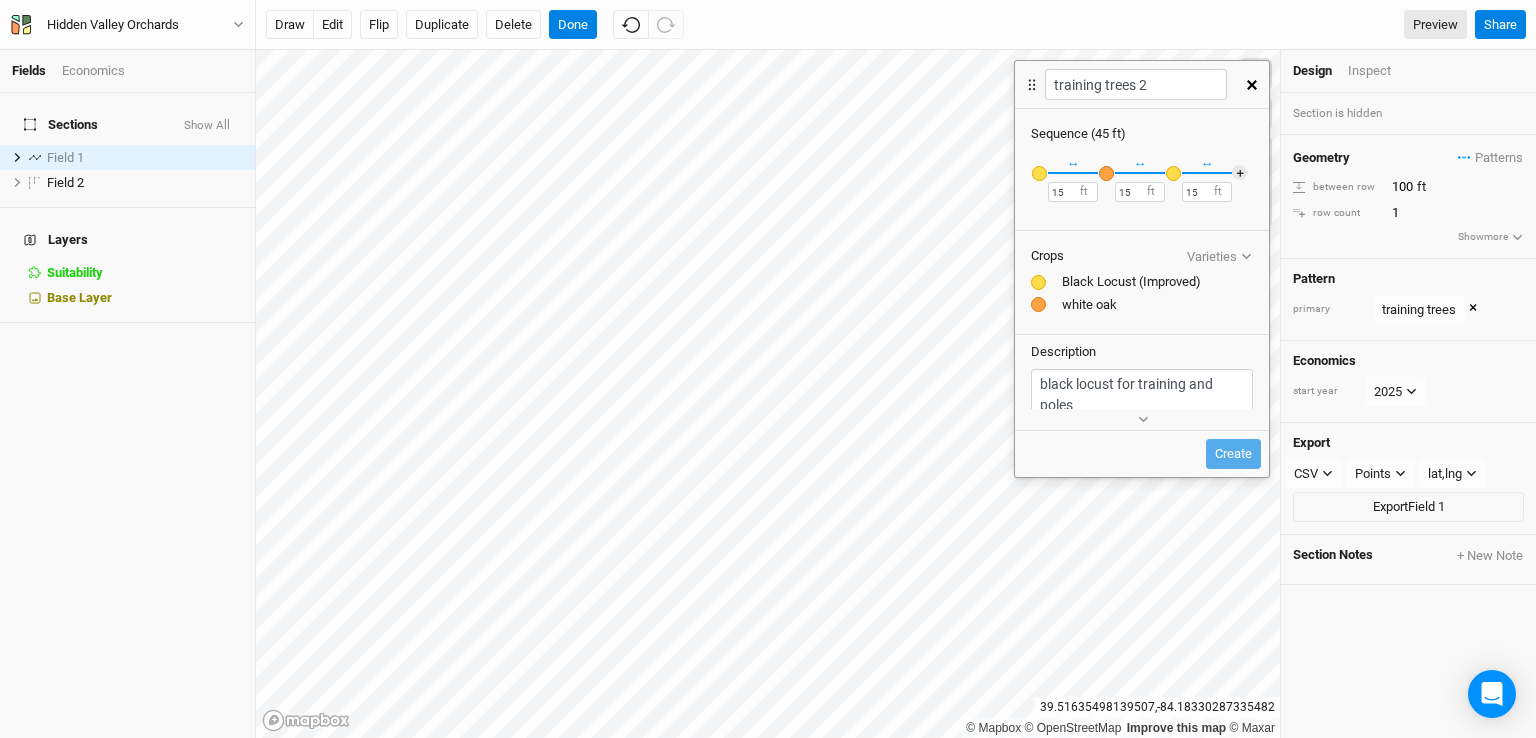 click 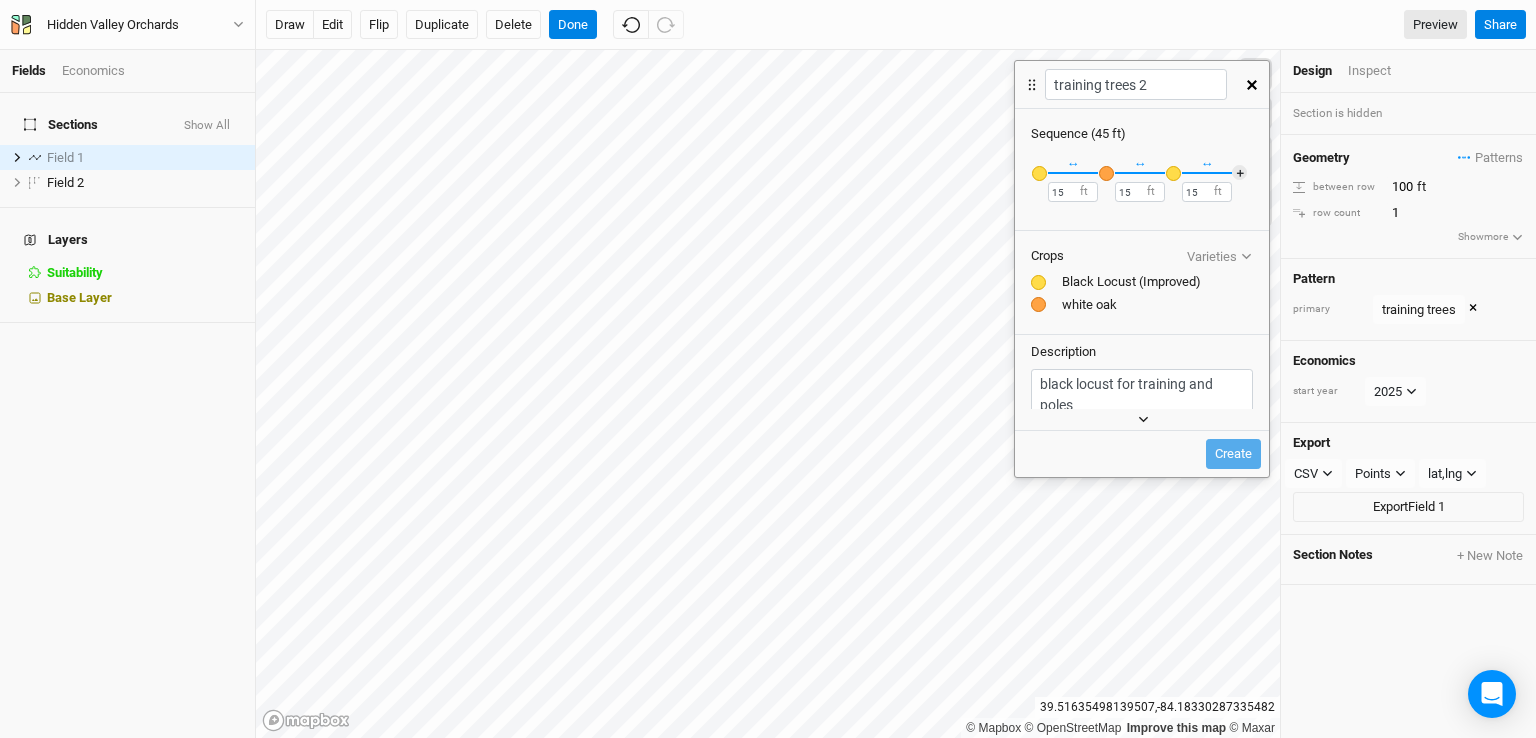 click 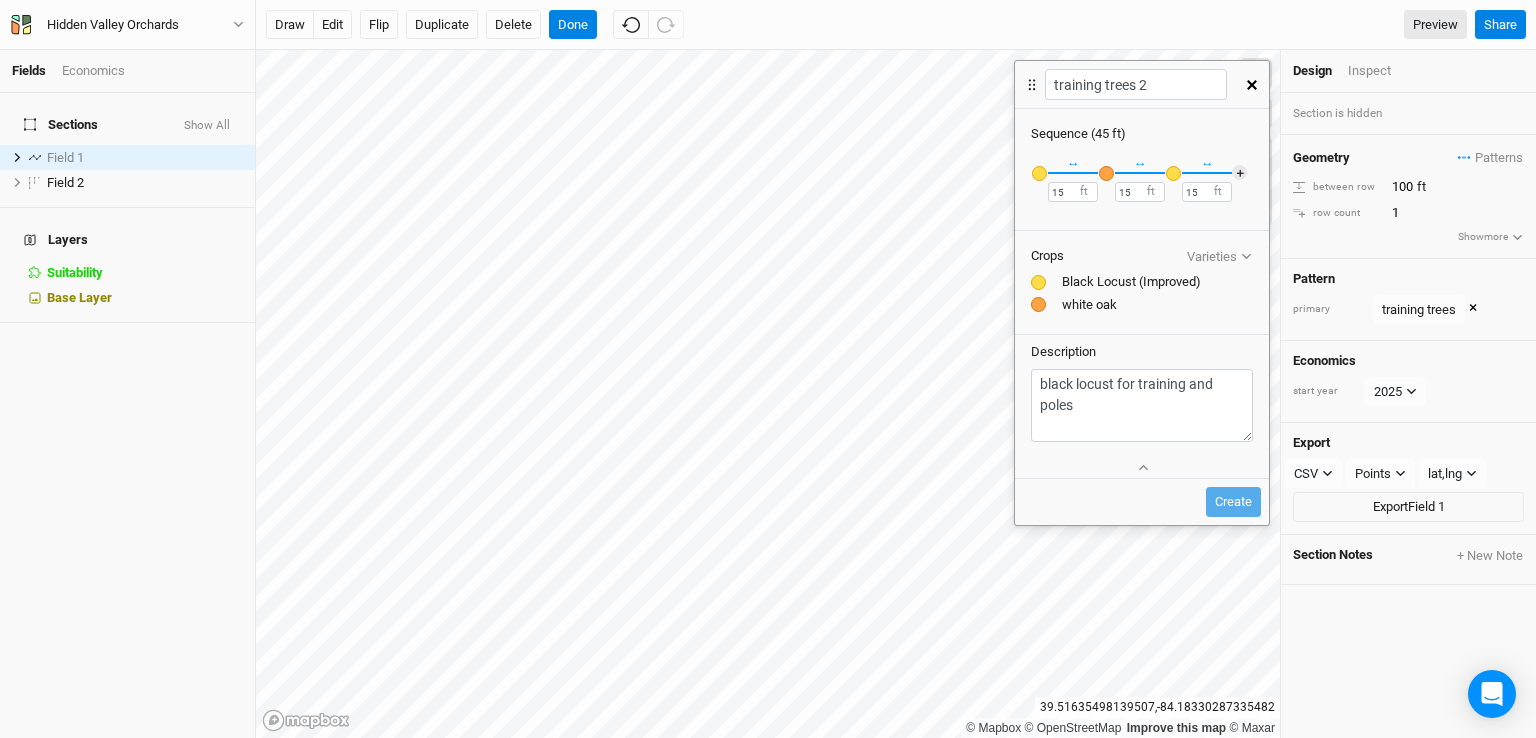 click on "Create" at bounding box center [1142, 502] 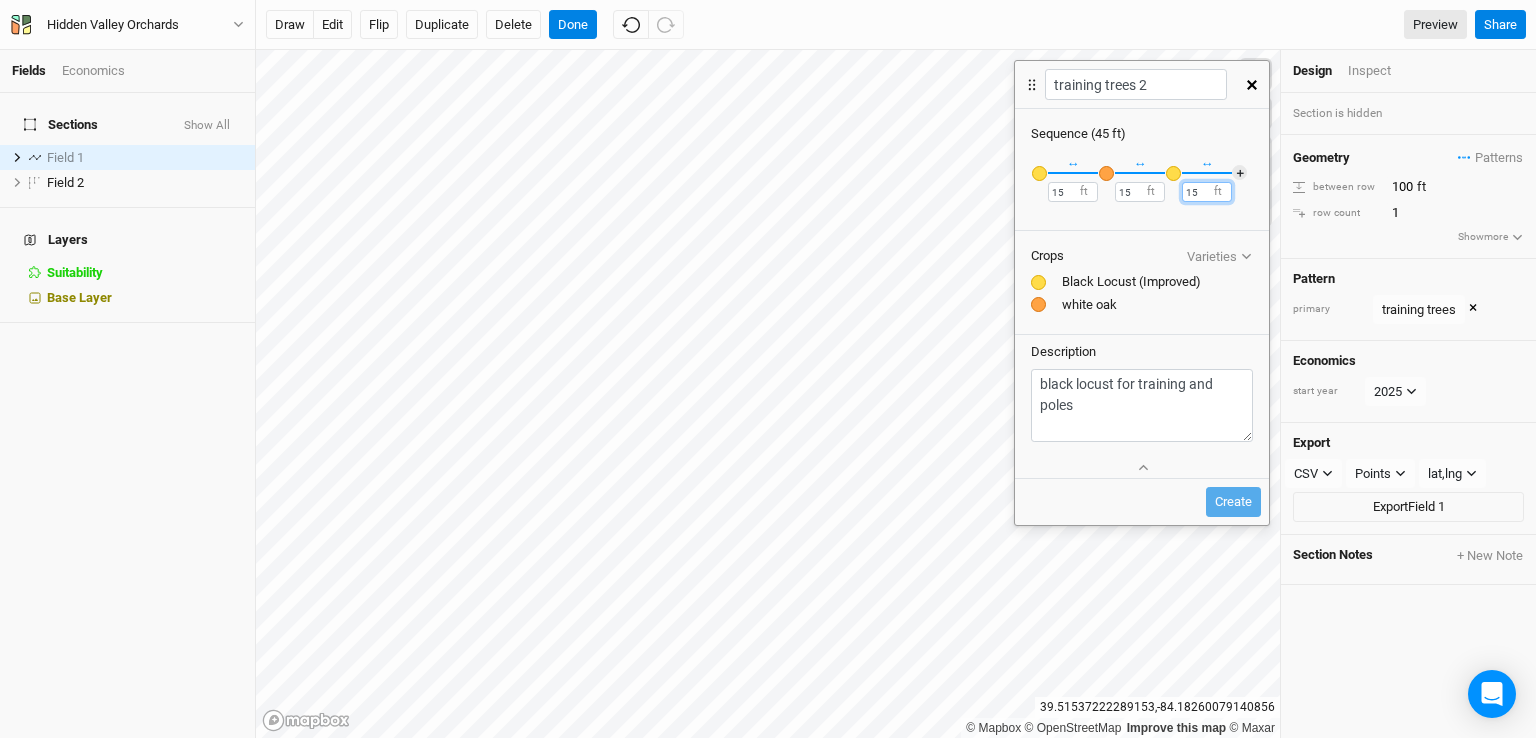 click on "15" at bounding box center (1207, 192) 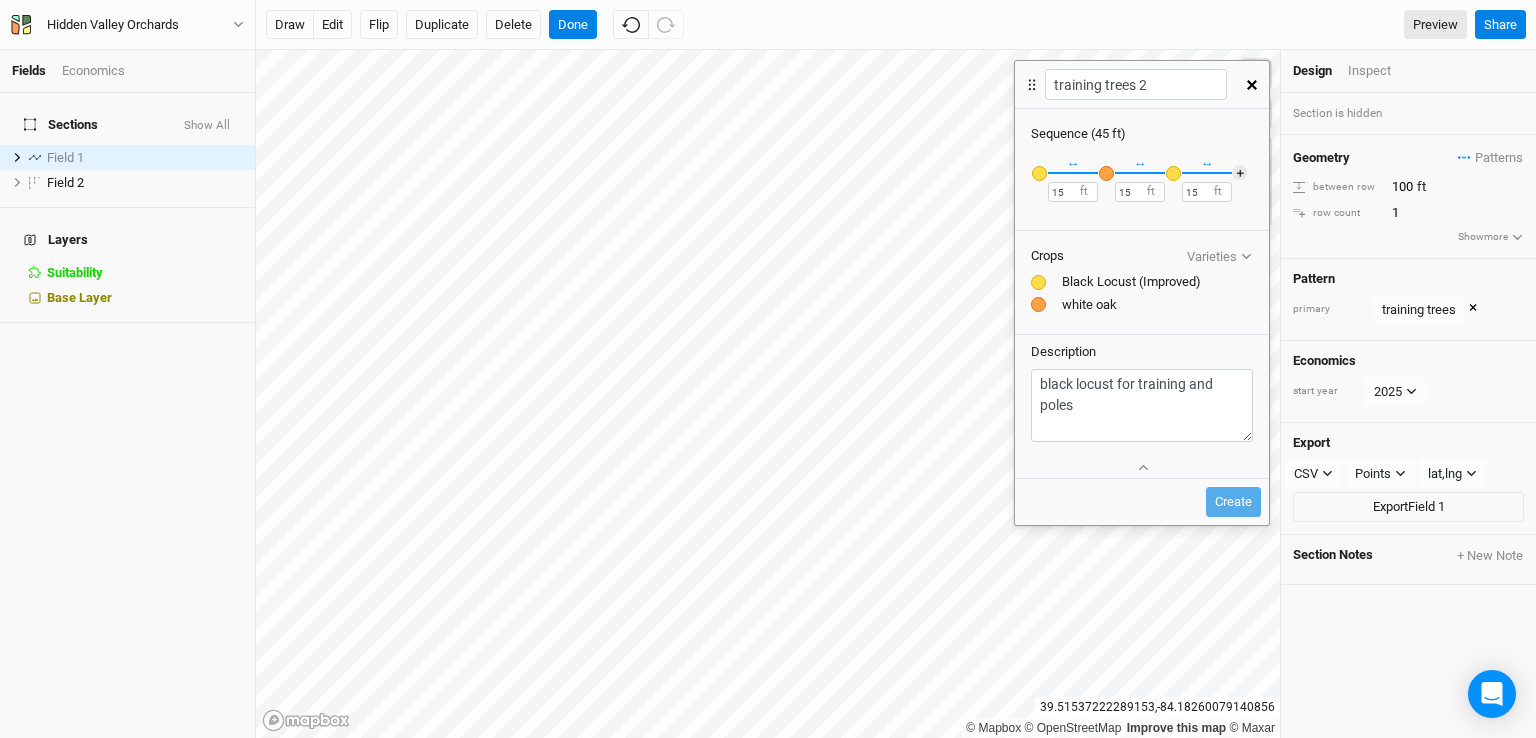 click on "× Remove Recently Used Black Locust (Improved) Public oak white oak Public Templates Apple (Dwarf) Apples, Cider, Low-input Aronia Austree Willow (Windbreak or Screen) Biodiversity Biodiversity Hedge (EU) Biomass Willow (Windbreak or Screen) Bitternut Hickory Black Locust (CG)  Black Locust (TNC Silvopasture) Black Walnut Black Walnut (TNC Silvopasture) Blackcurrant Blueberry (Highbush) Cherry Chestnut (Small Scale) Chinese Chestnut Christmas Trees (Retail; beta) Curly Poplar Elderberry English Walnut ([GEOGRAPHIC_DATA]) Eurojapanese Chestnut ([GEOGRAPHIC_DATA]) European Hazelnut Fig (EU)  Fodder Mulberry (TNC Silvopasture) Fodder Willow (TNC Silvopasture) [MEDICAL_DATA] (wild-simulated)  Grazing (no econ) Hazelnut (EU) Hybrid Poplar (Small Scale, Best Case Scenario) Hybrid Poplar (TNC Silvopasture) Mixed Berries (Small Scale) Mulberry Mulberry Fodder No Crop Paulownia (beta) Peach (Semi-dwarf) Pecan Pecans (TNC Silvopasture) [PERSON_NAME] (small scale) Silvopasture Mix Small-scale Tree Establishment Traditional Riparian Traditional Windbreak ↔ 15" at bounding box center (1142, 184) 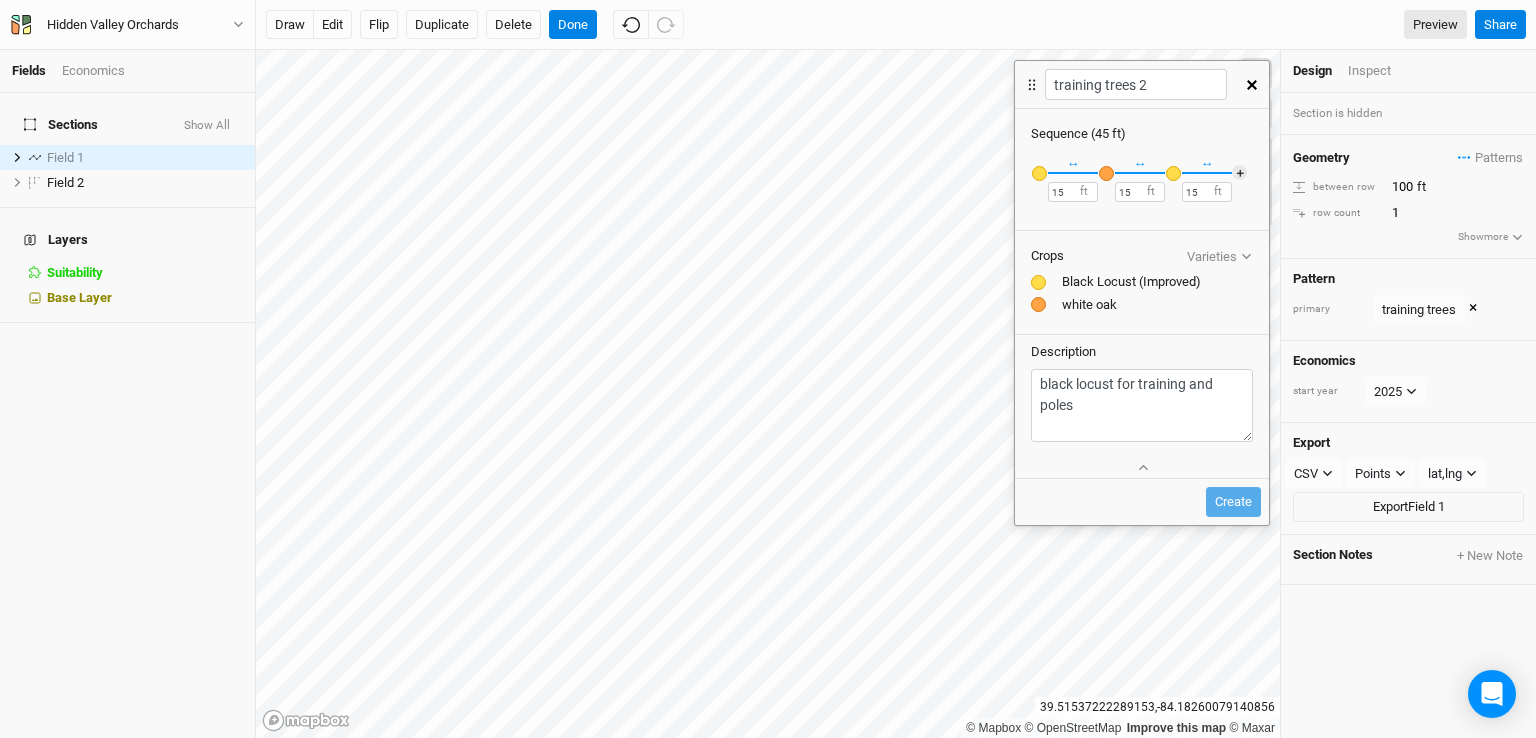 click 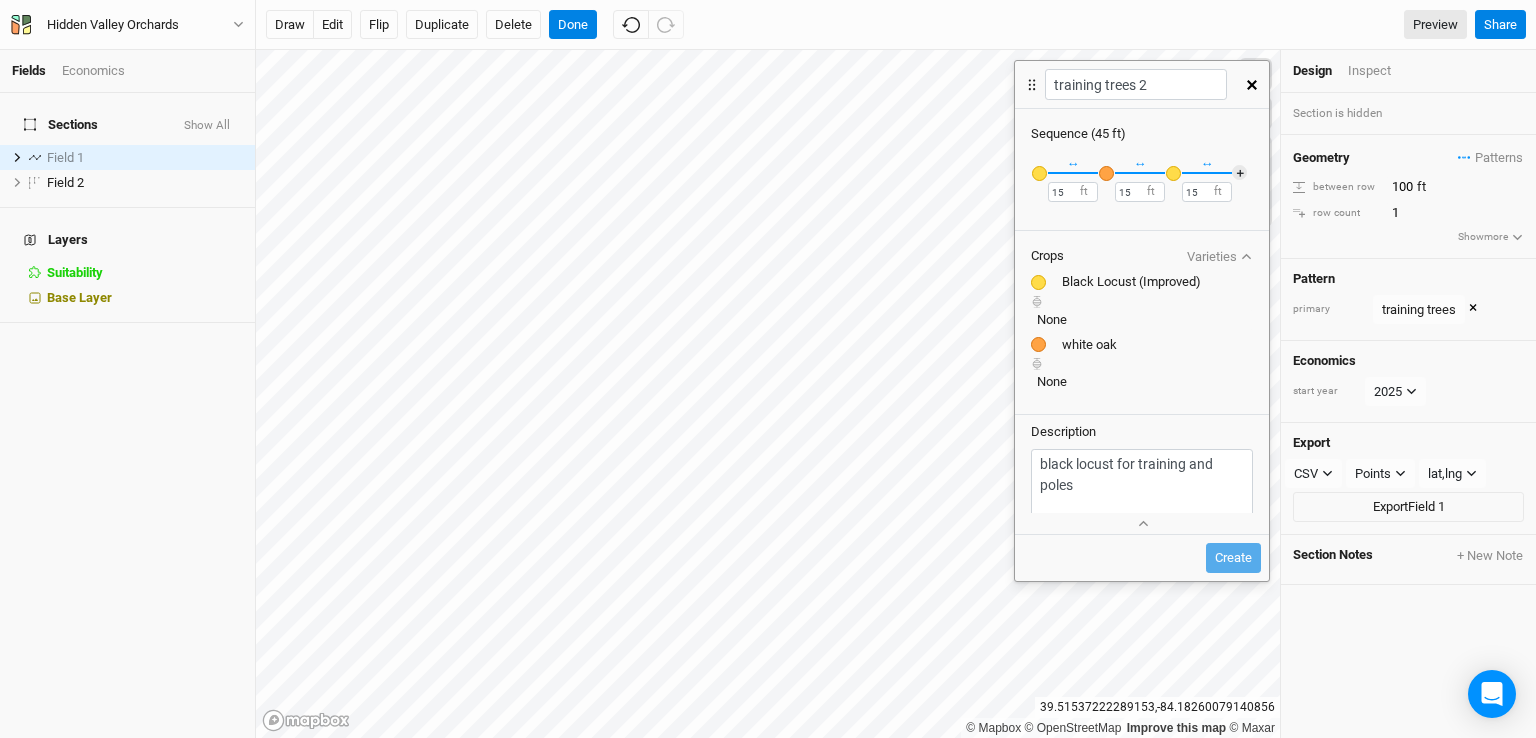 click 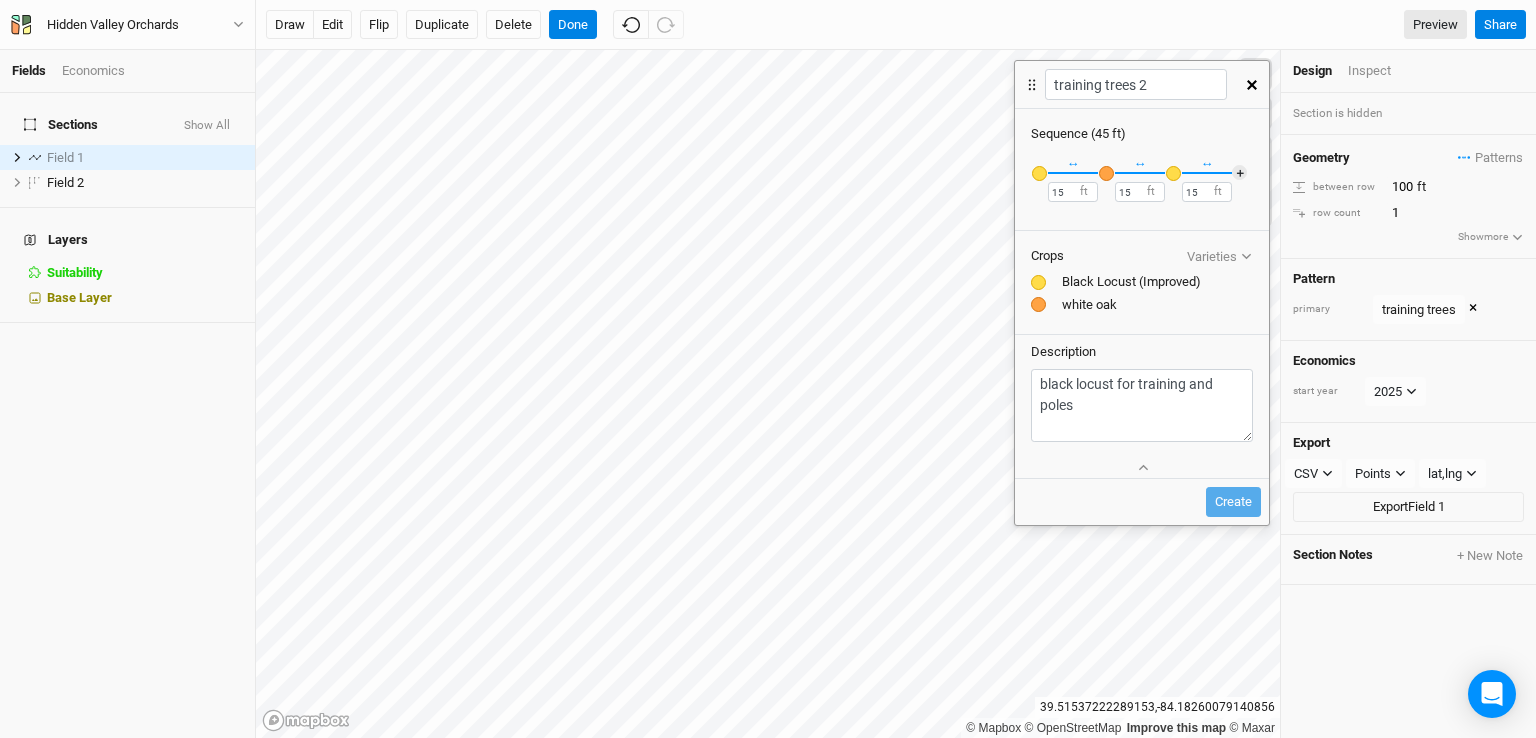 click 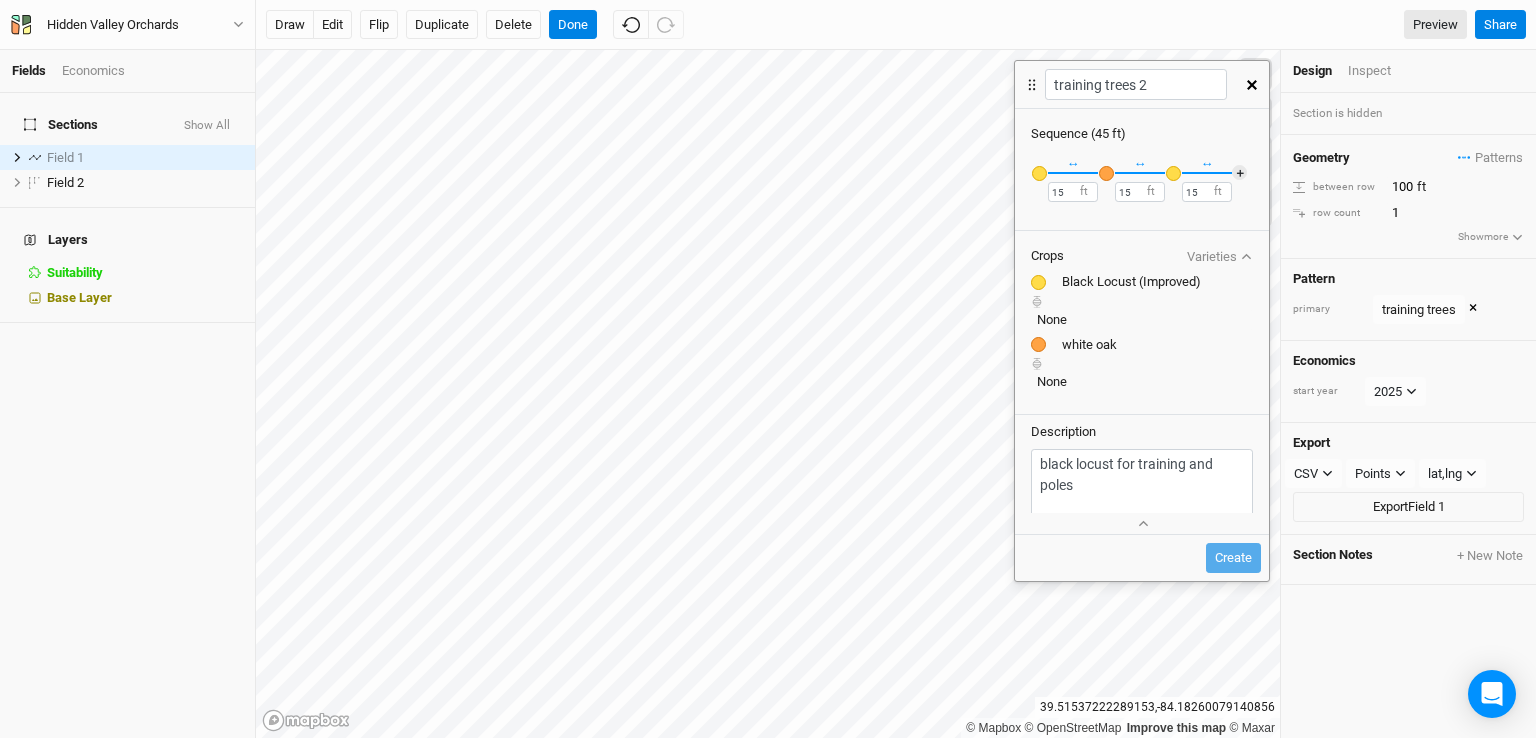 click 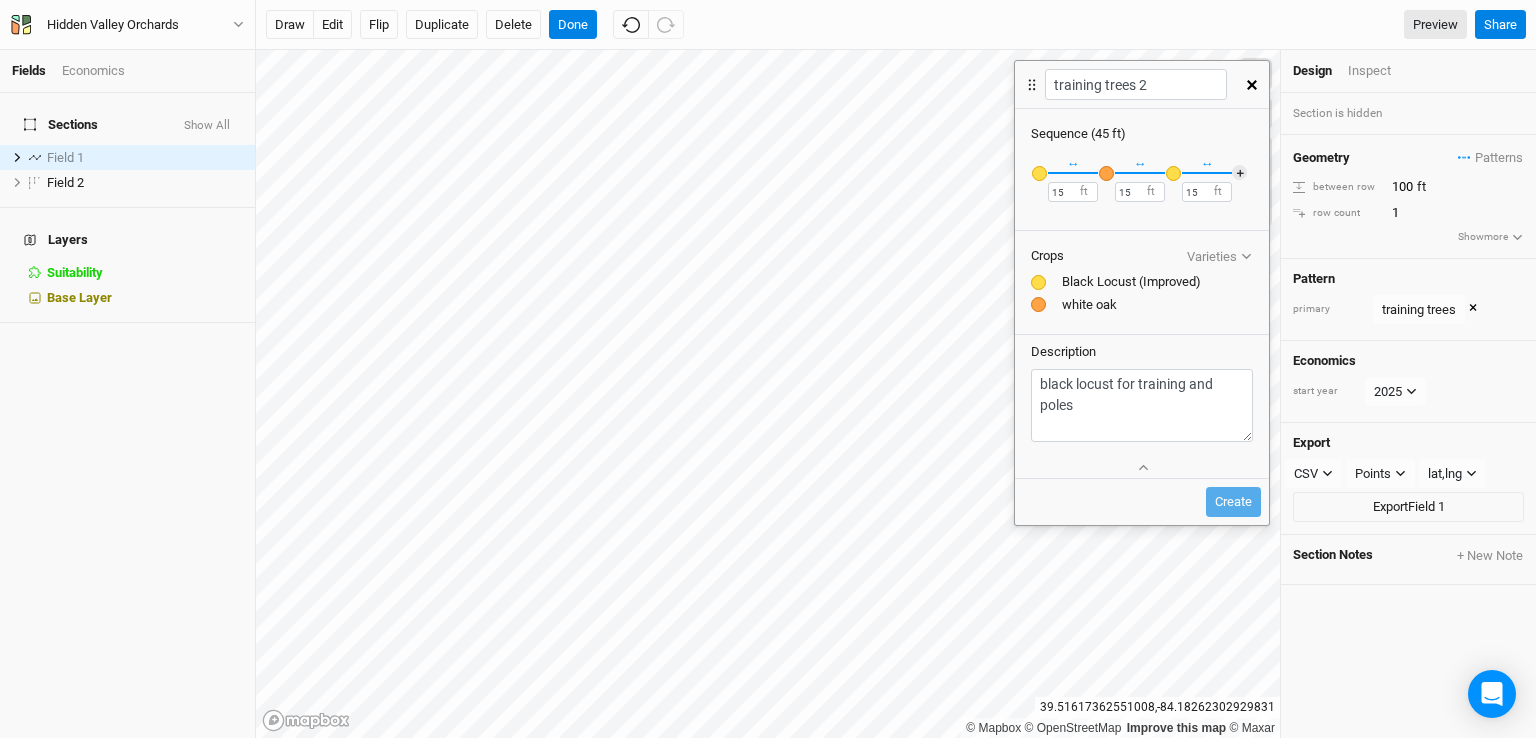 click at bounding box center [1252, 85] 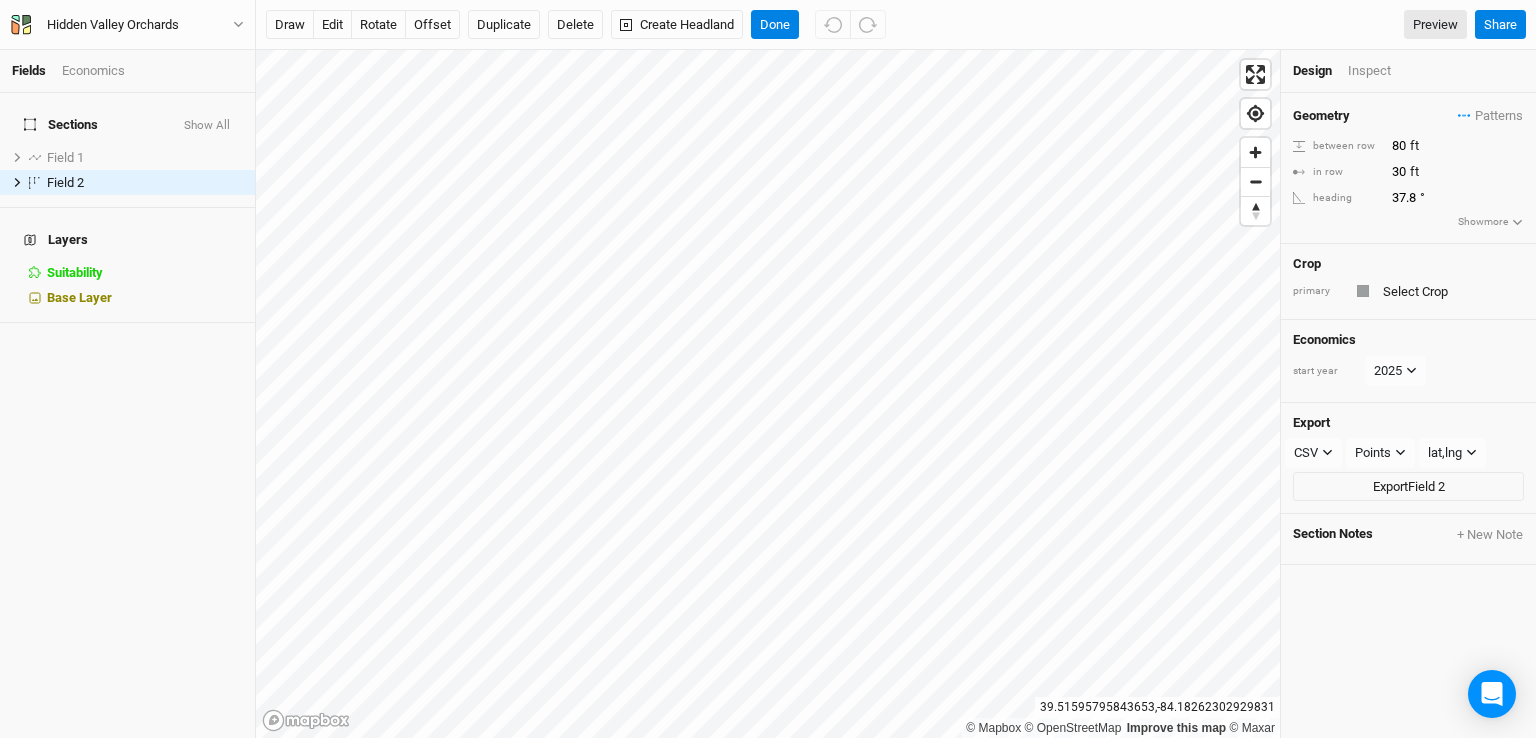 click on "primary" at bounding box center [1318, 291] 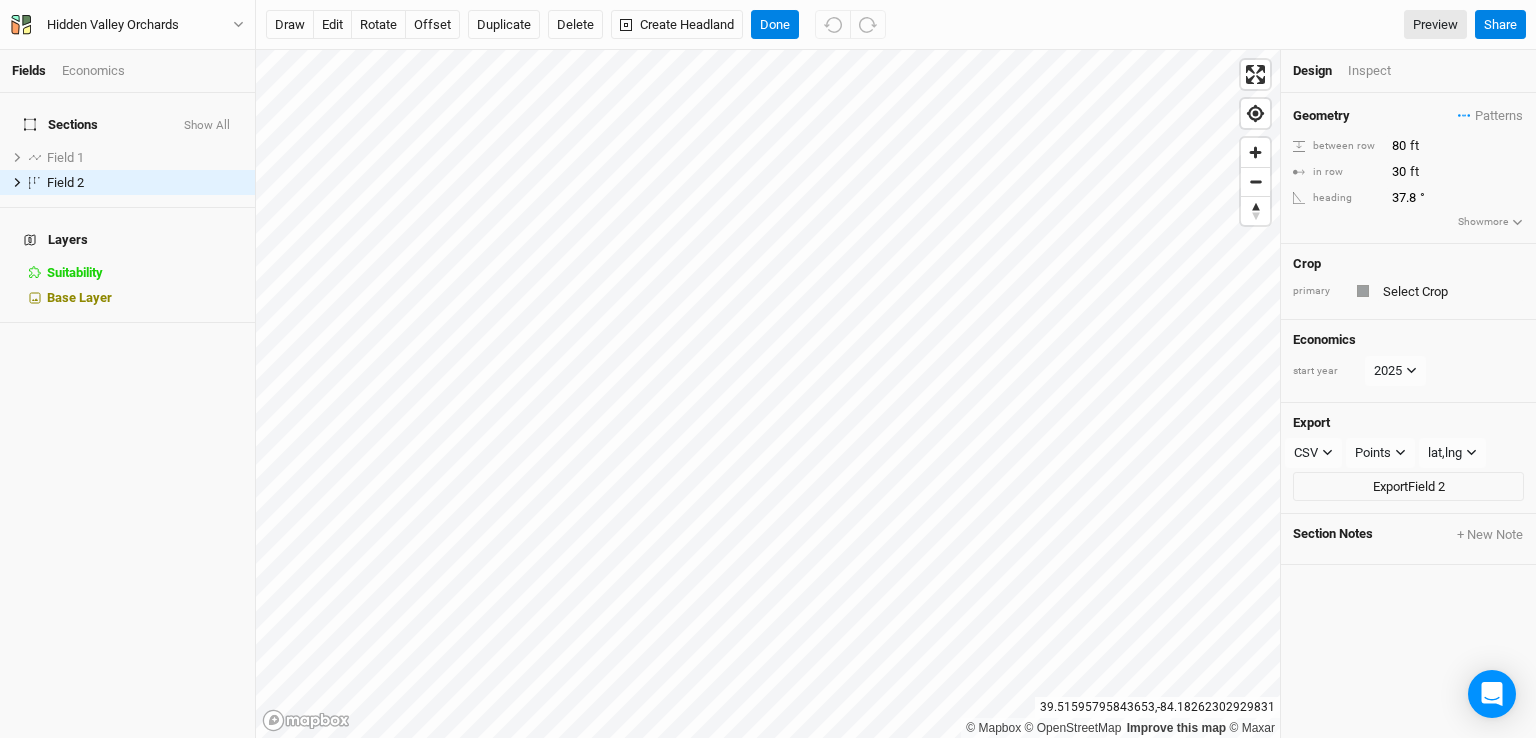 click on "Show  more" at bounding box center [1490, 222] 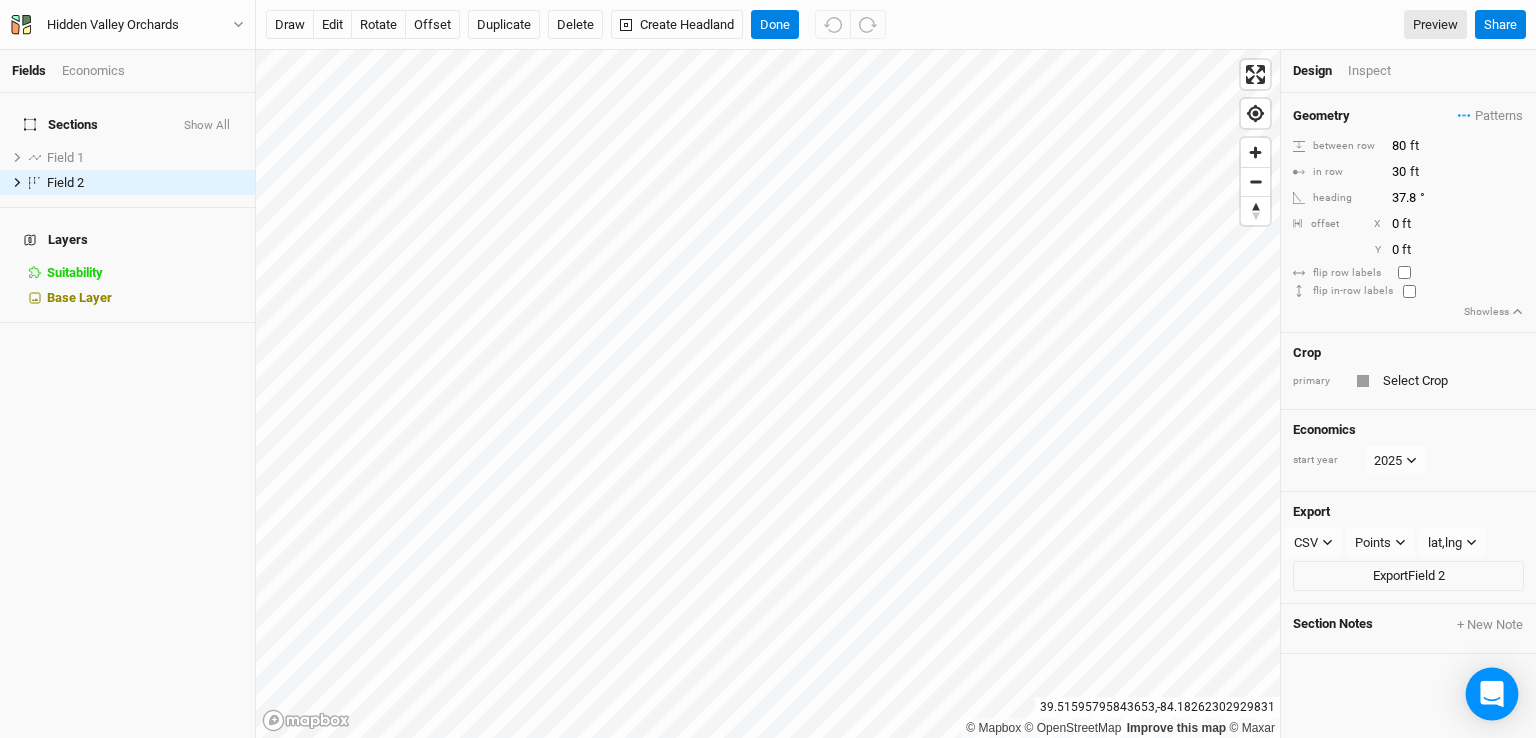 click at bounding box center [1492, 694] 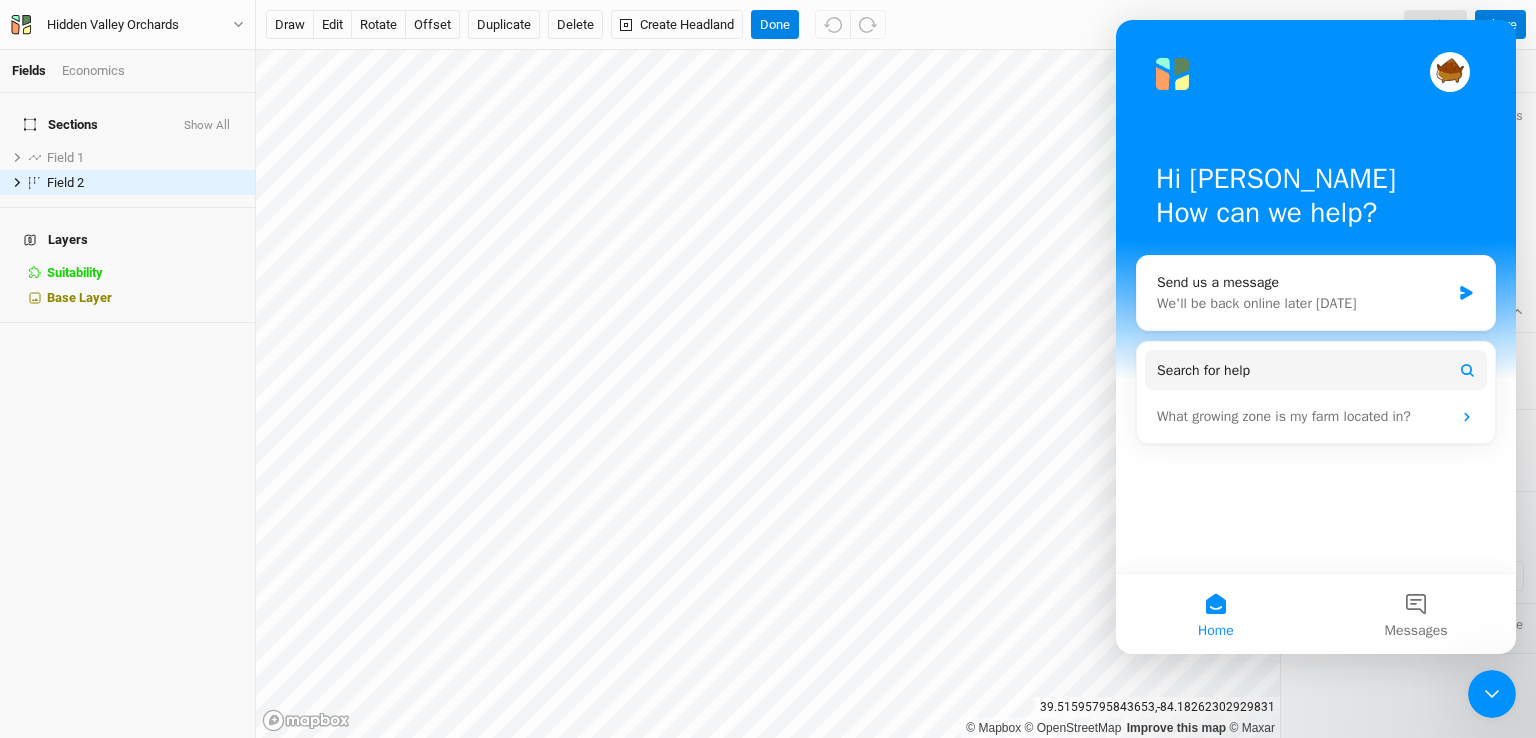 scroll, scrollTop: 0, scrollLeft: 0, axis: both 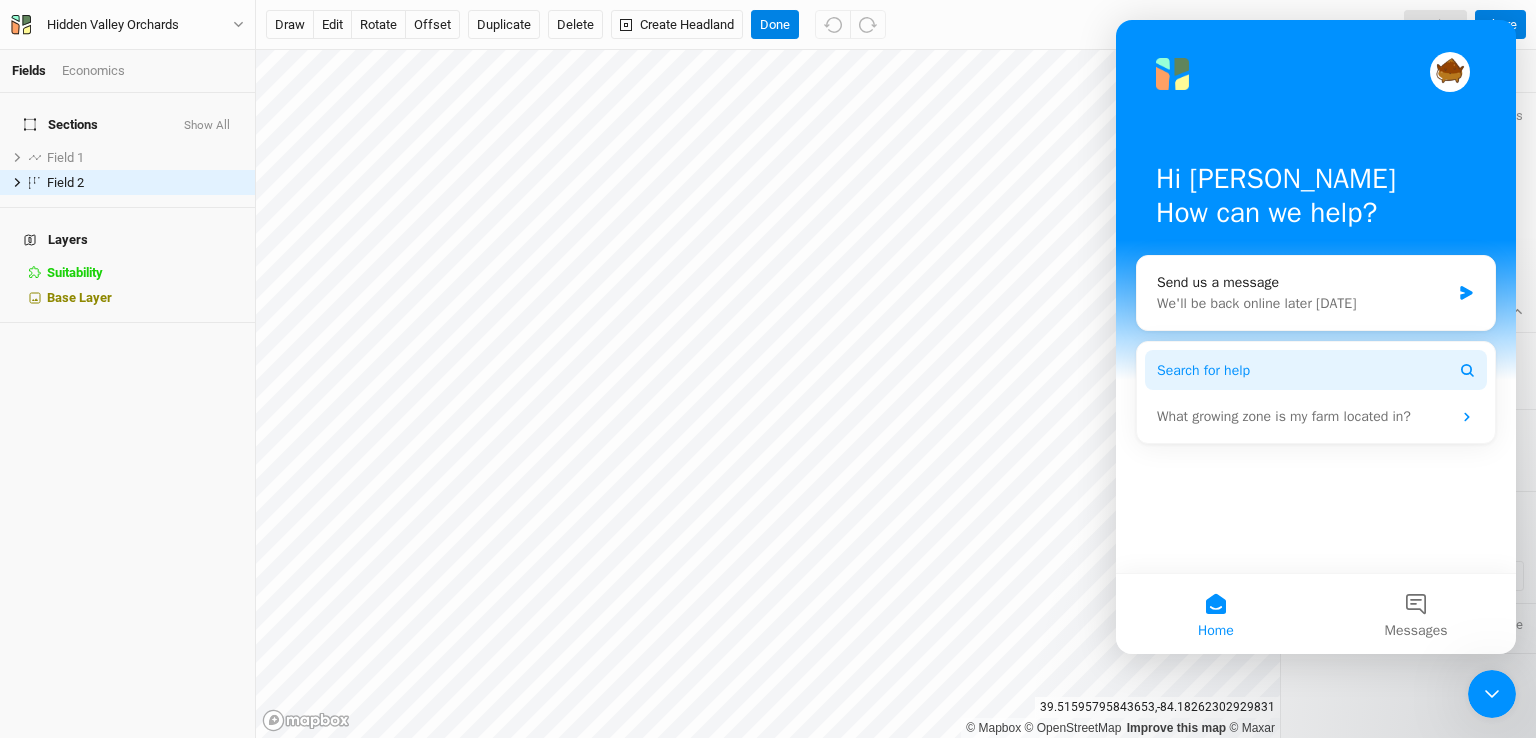 click on "Search for help" at bounding box center (1203, 370) 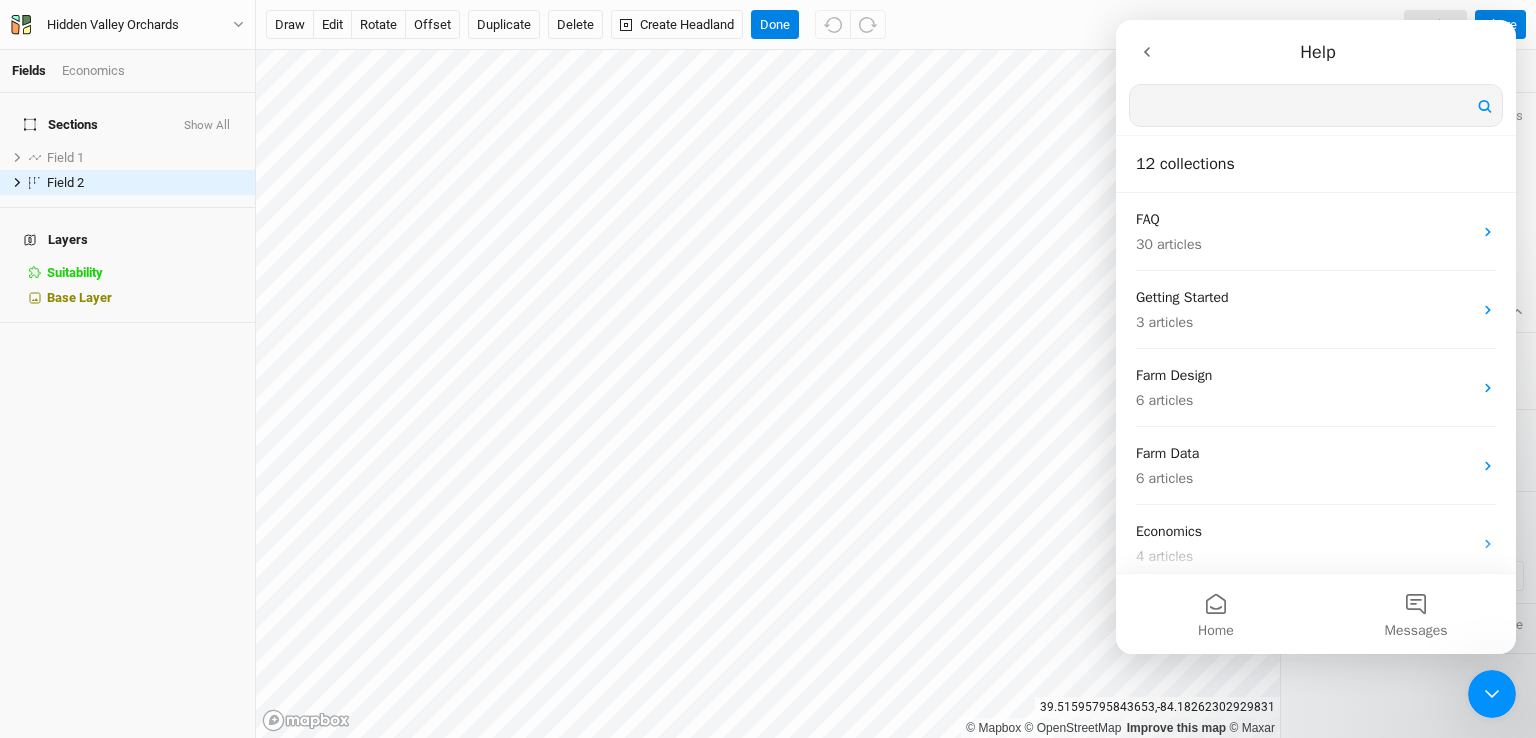 scroll, scrollTop: 0, scrollLeft: 0, axis: both 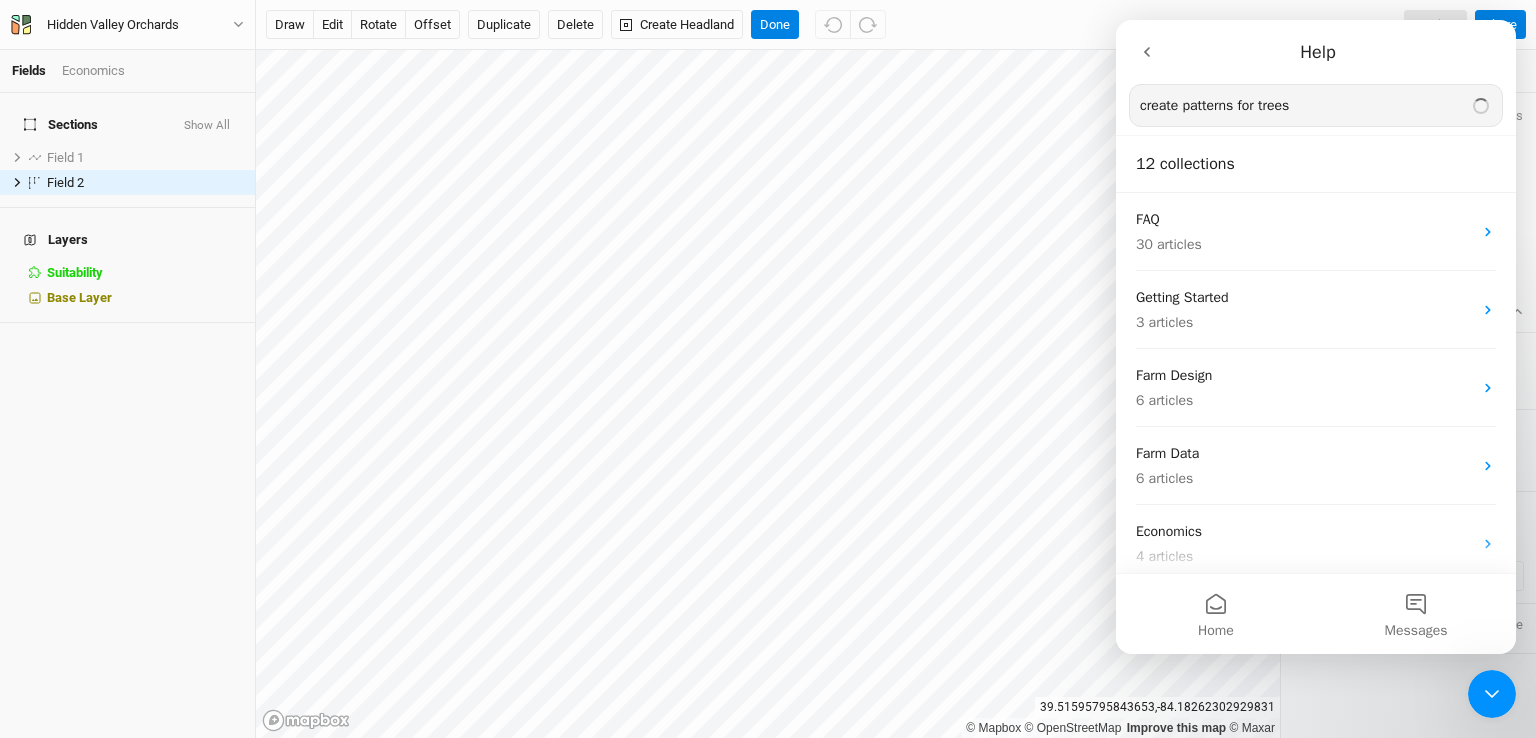 type on "create patterns for trees" 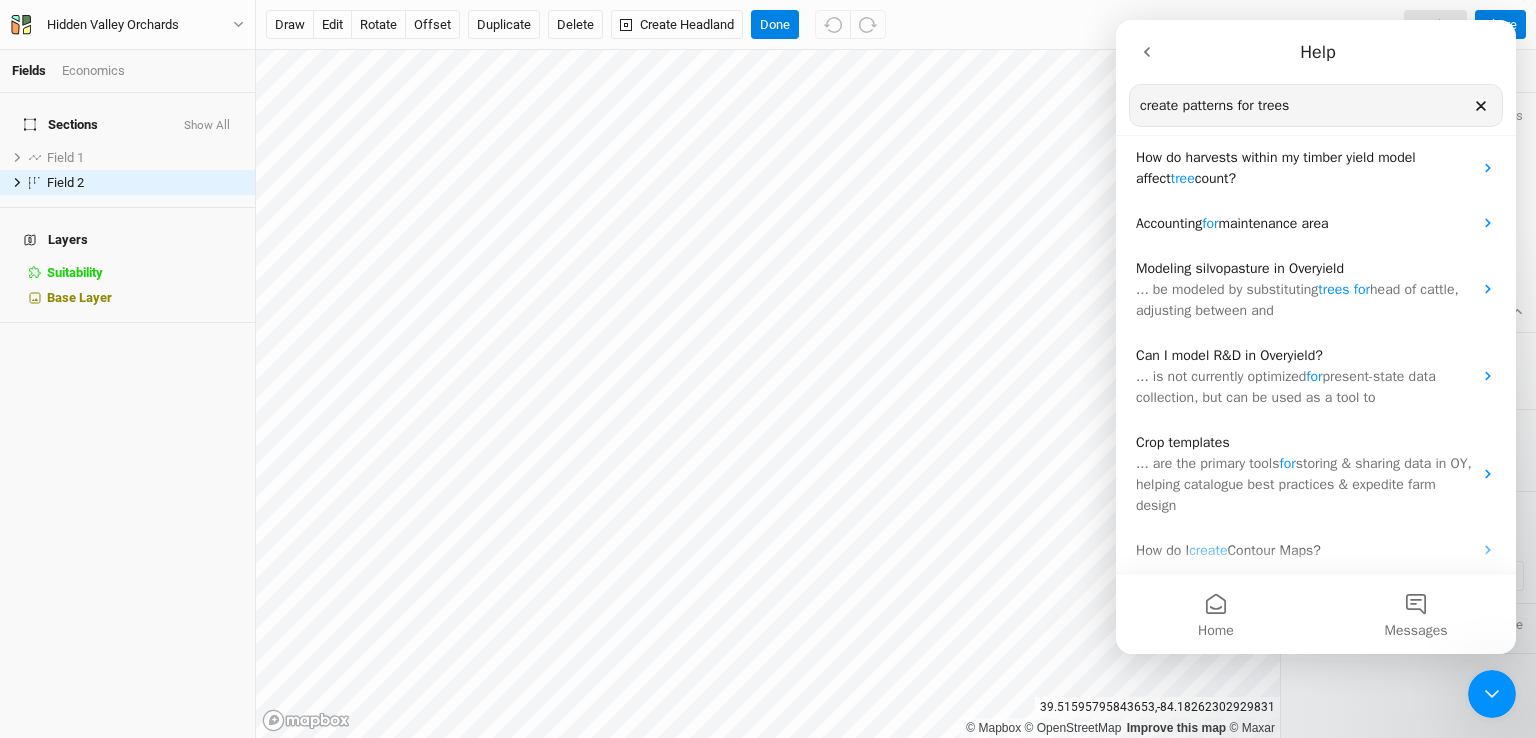 scroll, scrollTop: 0, scrollLeft: 0, axis: both 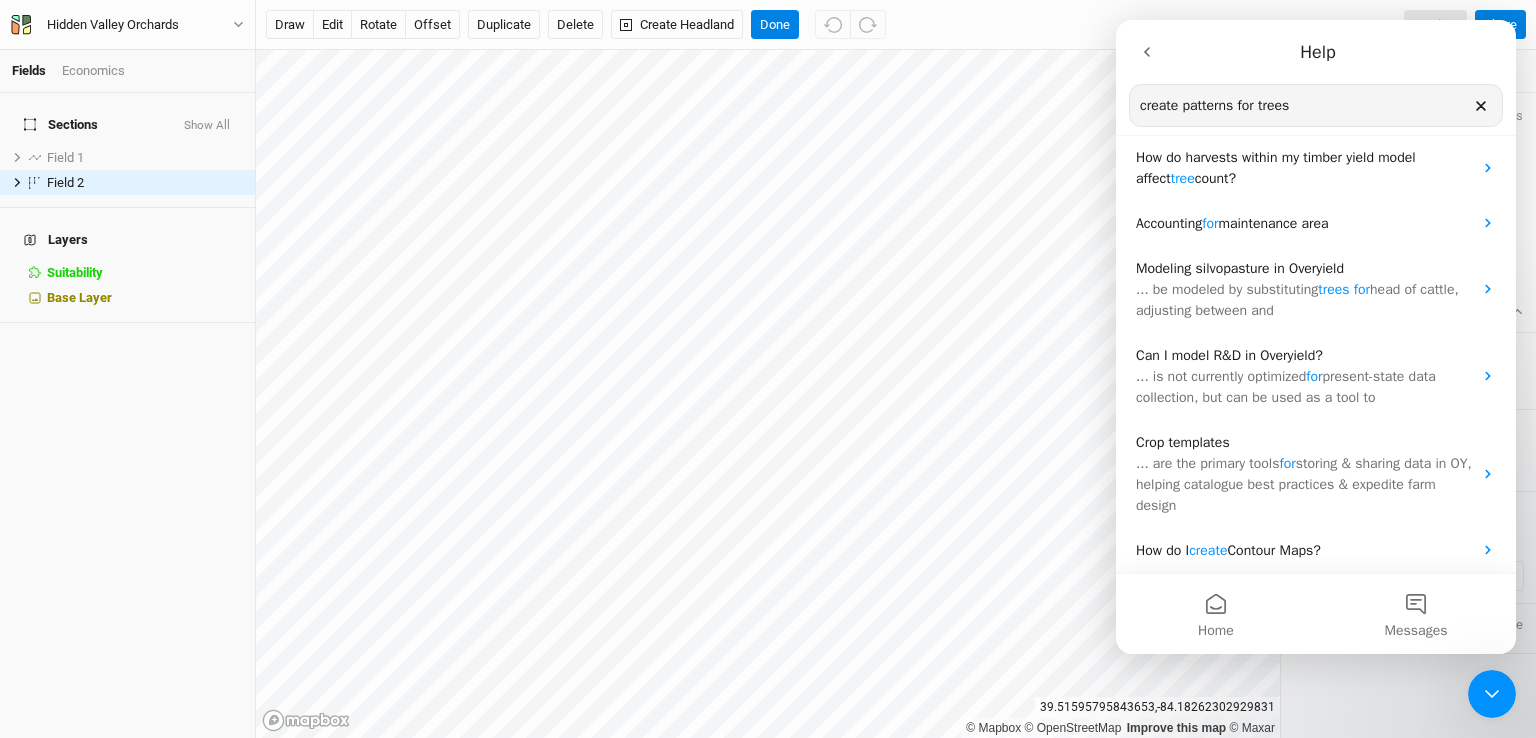 click on "Search for help" at bounding box center [1316, 106] 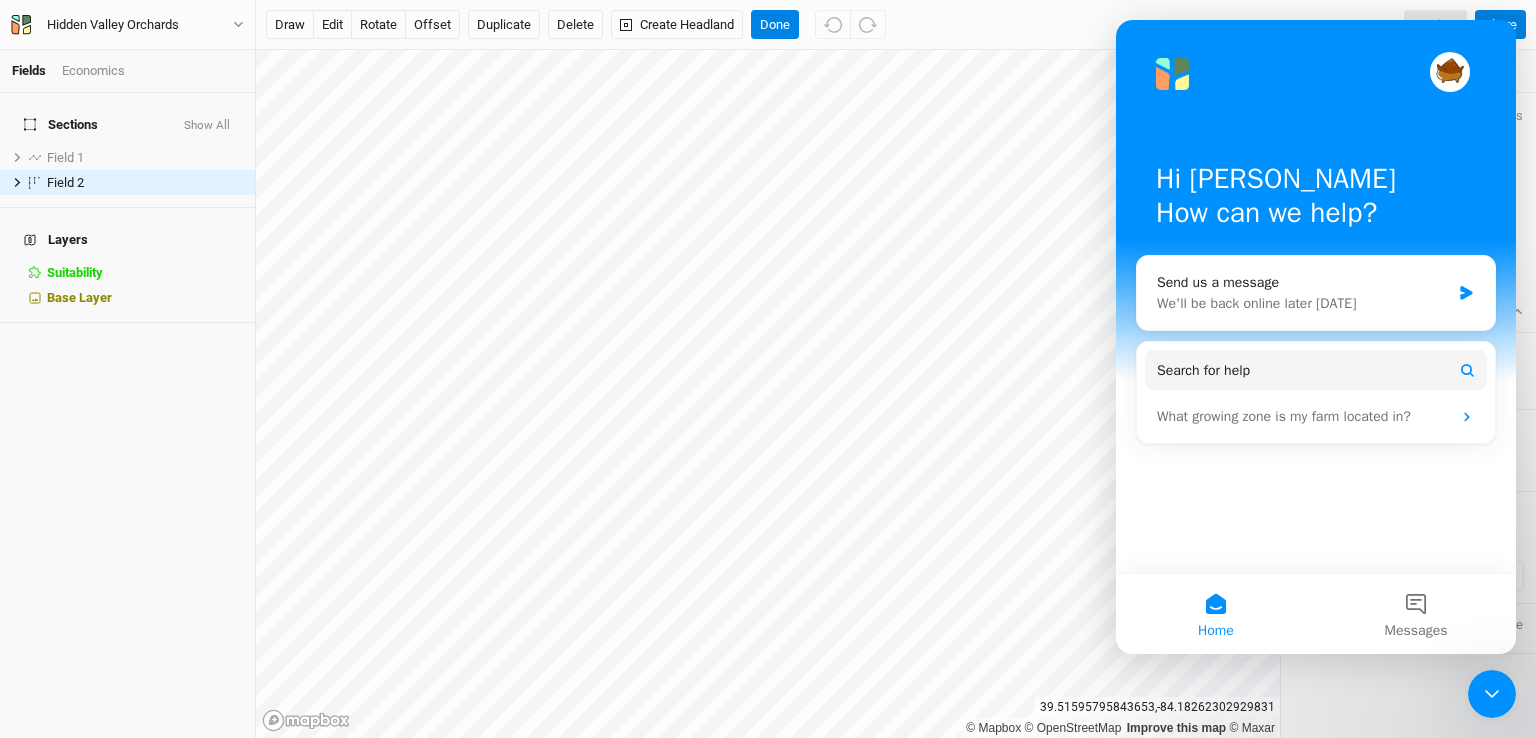 click on "draw edit rotate offset Duplicate Delete Create Headland Done Preview Share" at bounding box center [896, 25] 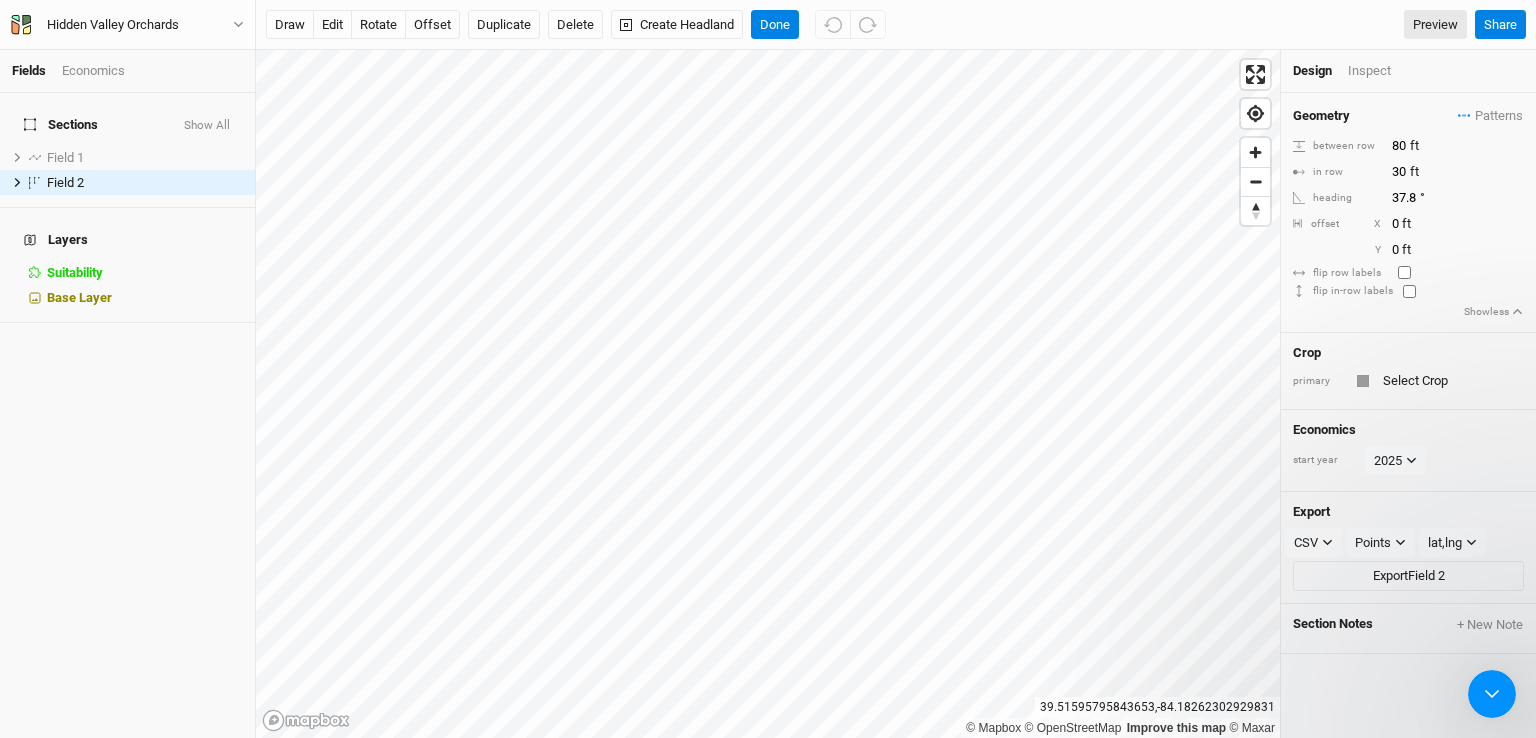 scroll, scrollTop: 0, scrollLeft: 0, axis: both 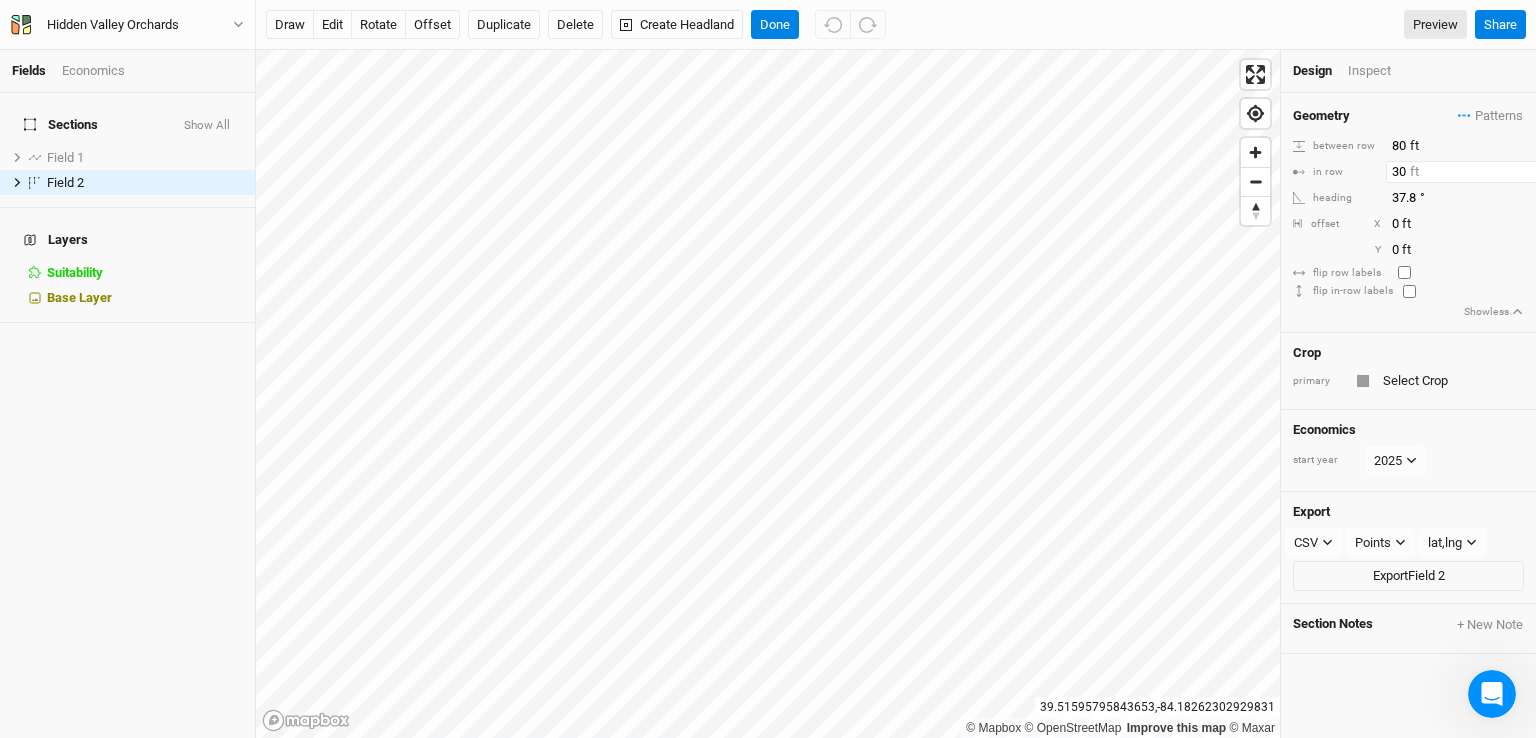 click on "30" at bounding box center [1473, 172] 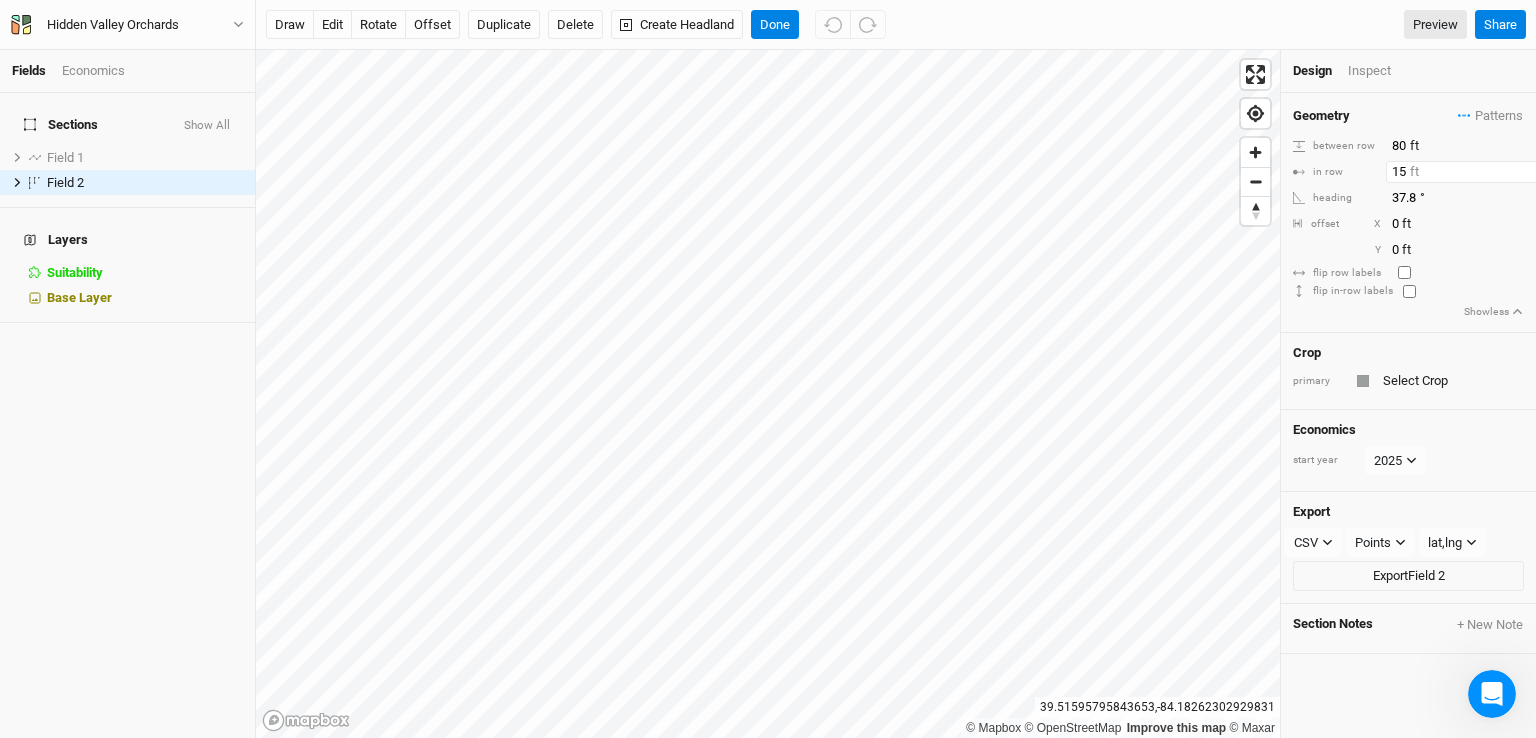 type on "15" 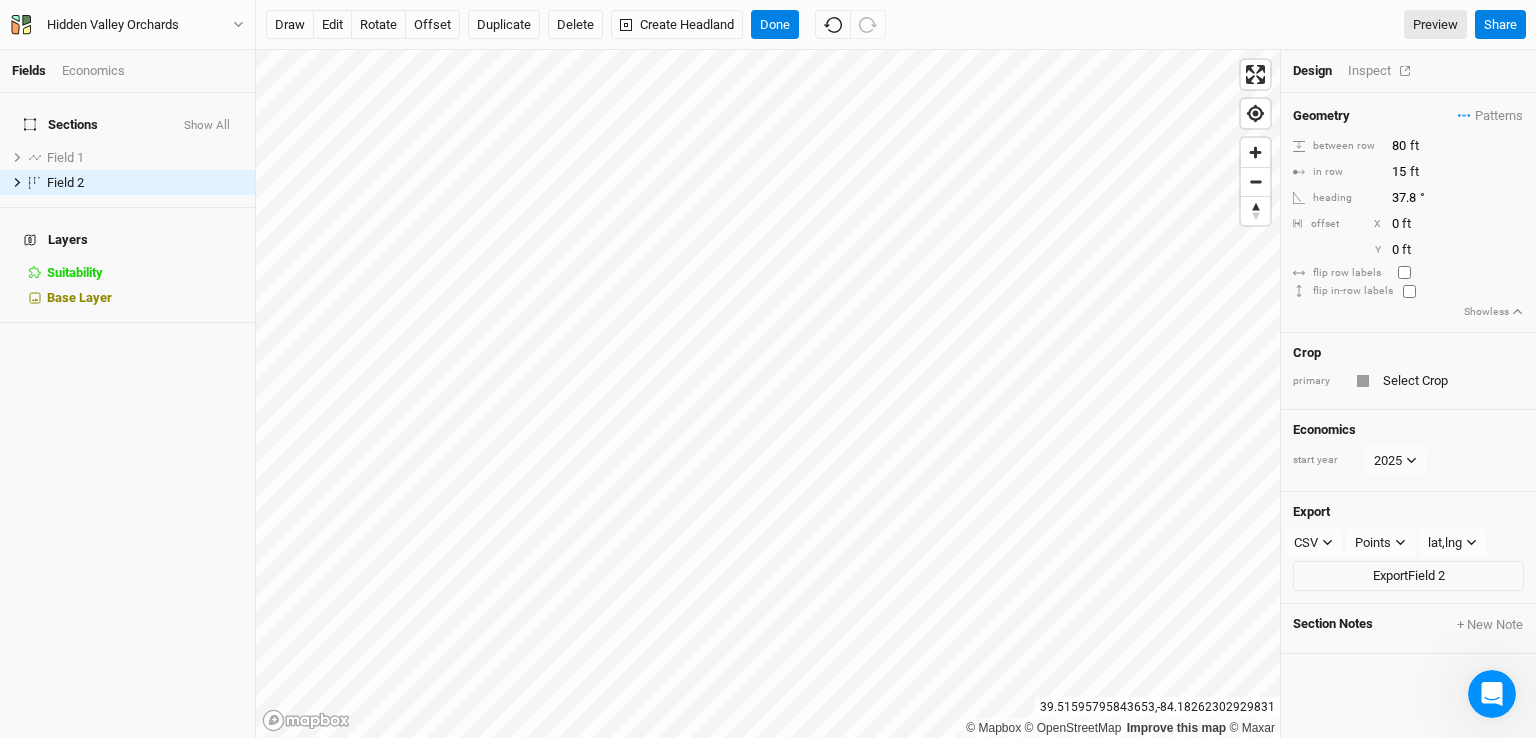 click on "Inspect" at bounding box center [1383, 71] 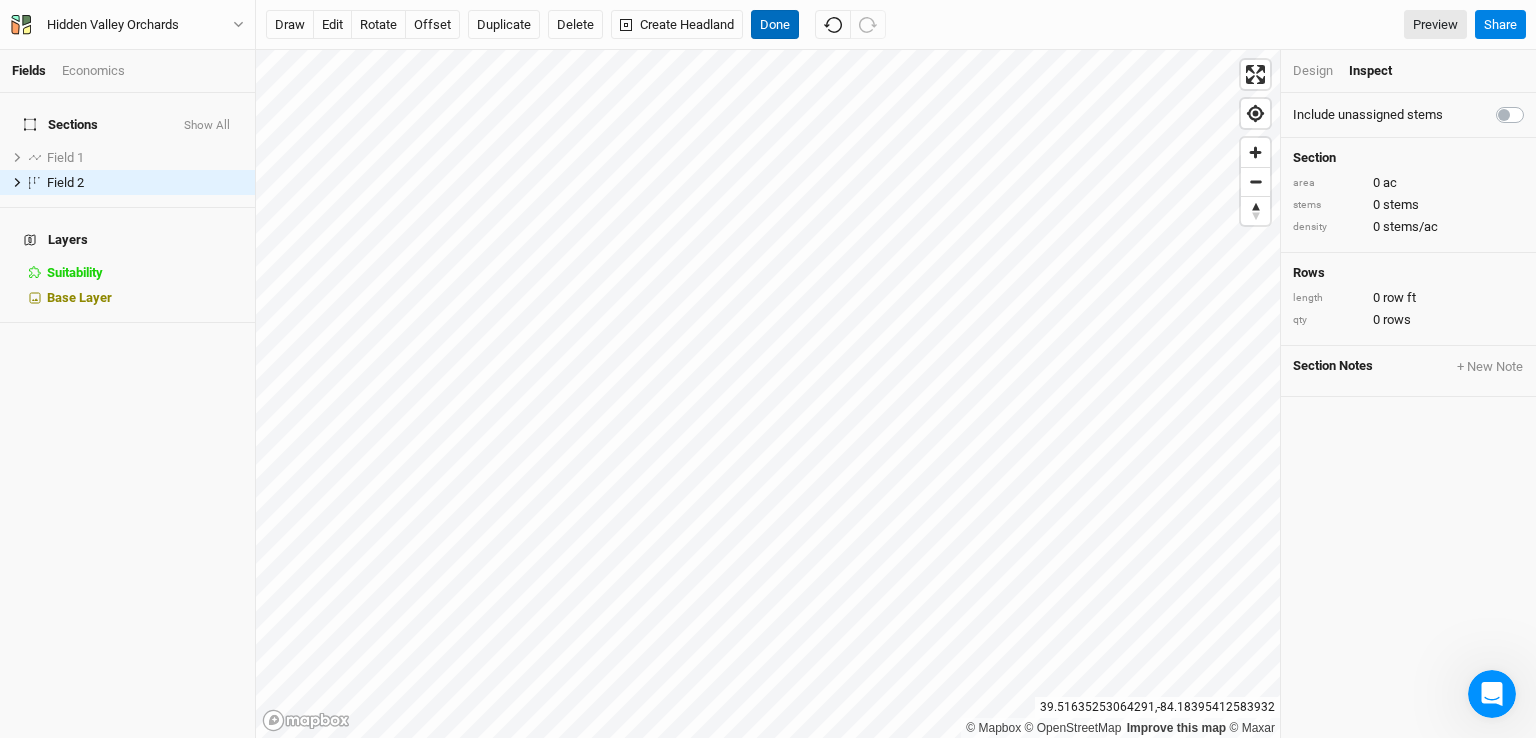 click on "Done" at bounding box center (775, 25) 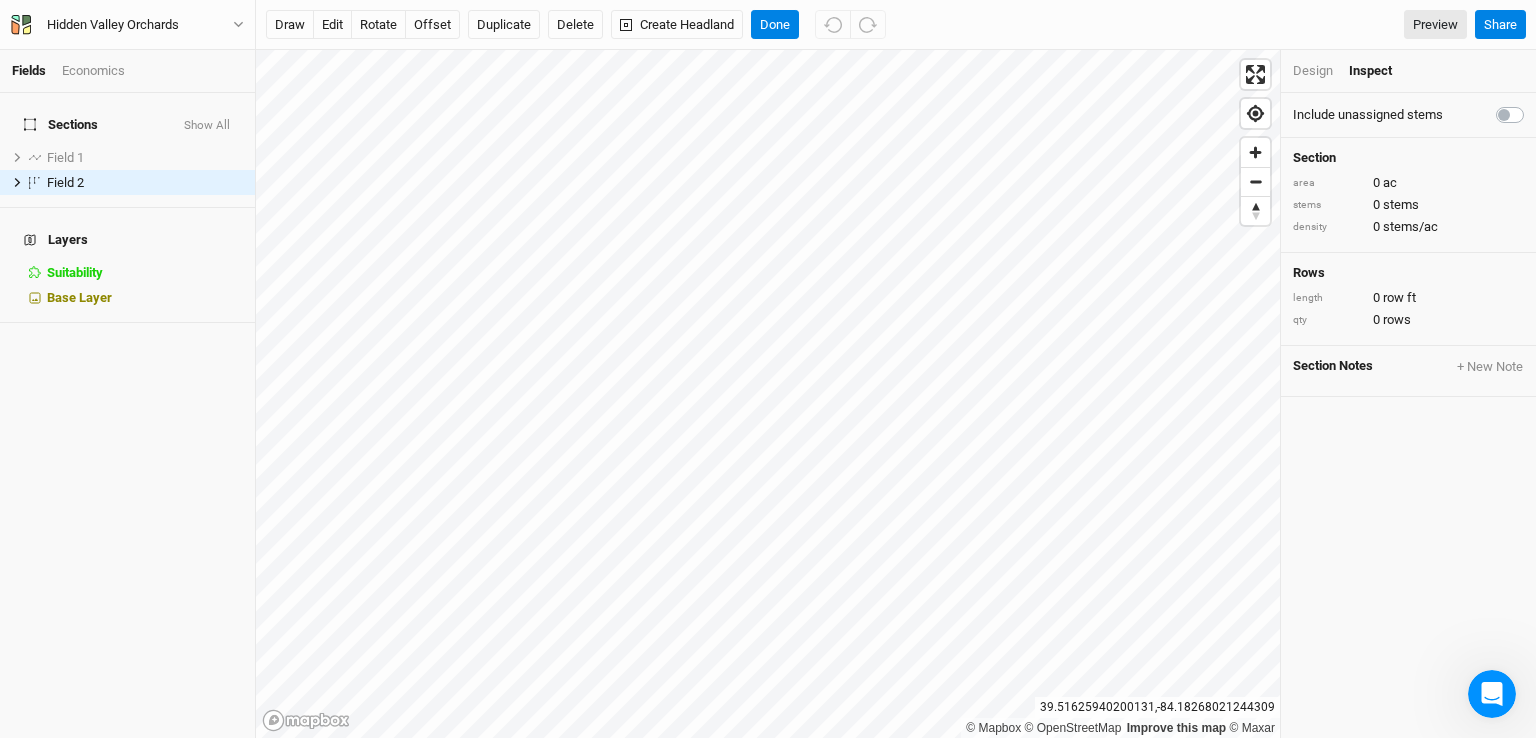 click on "Design" at bounding box center [1313, 71] 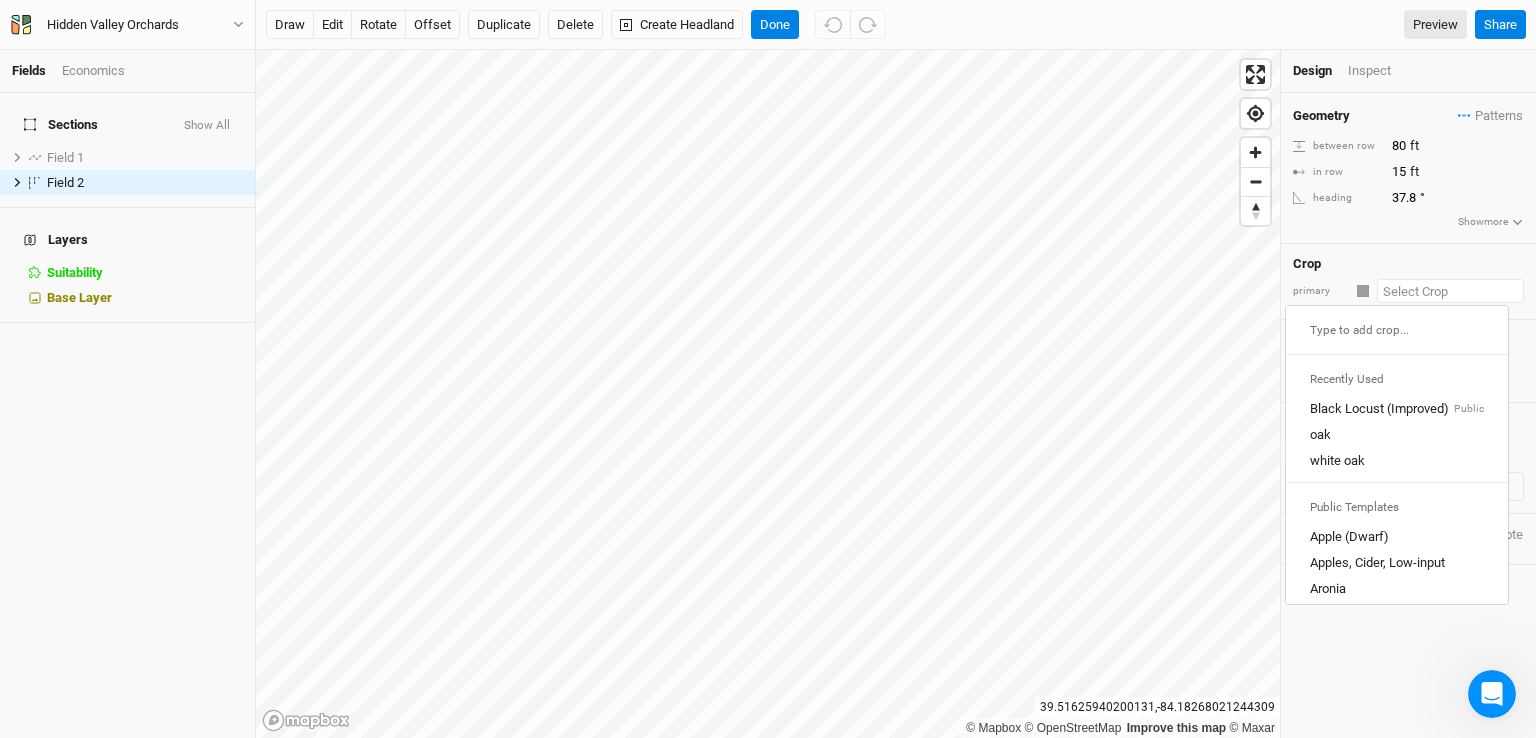 click at bounding box center (1450, 291) 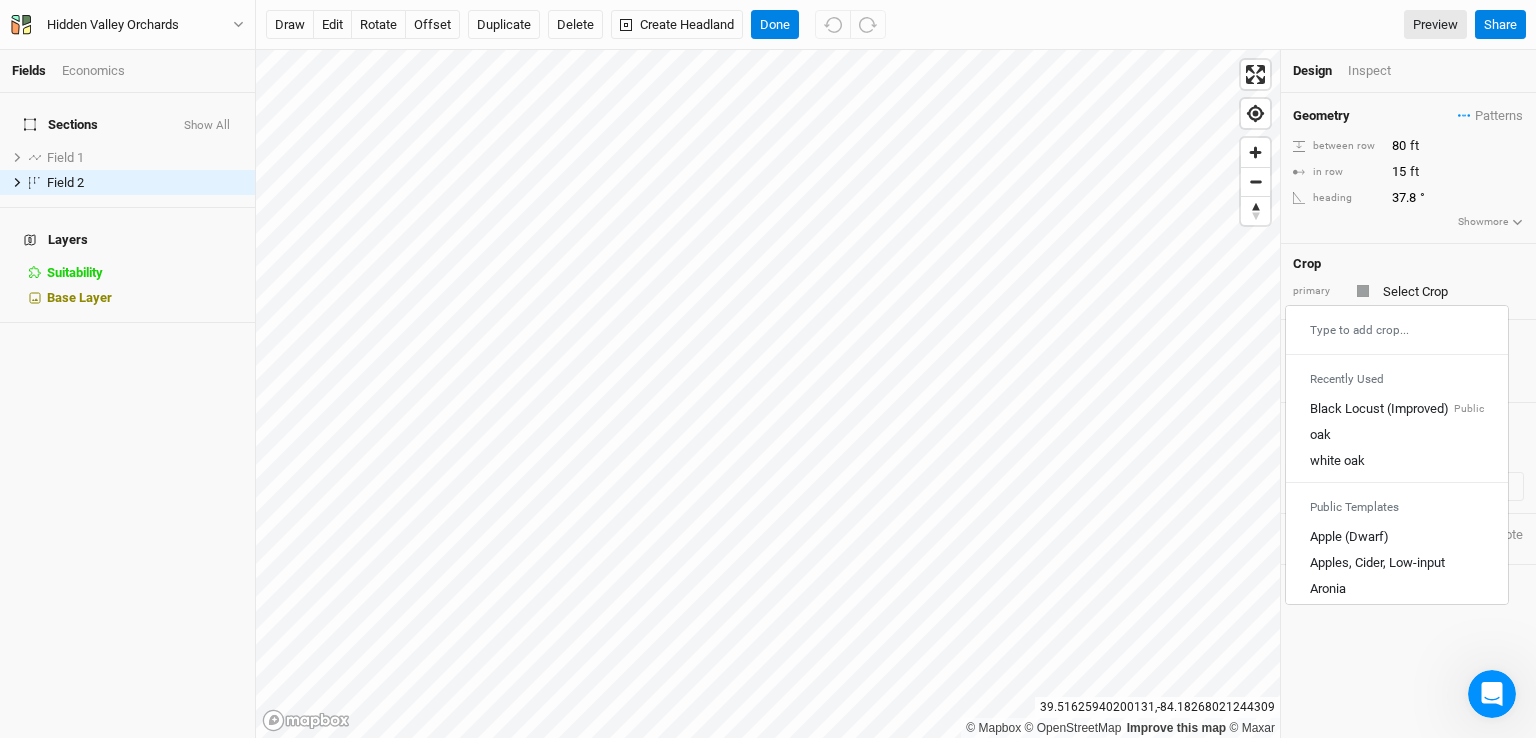 click on "Crop" at bounding box center [1408, 264] 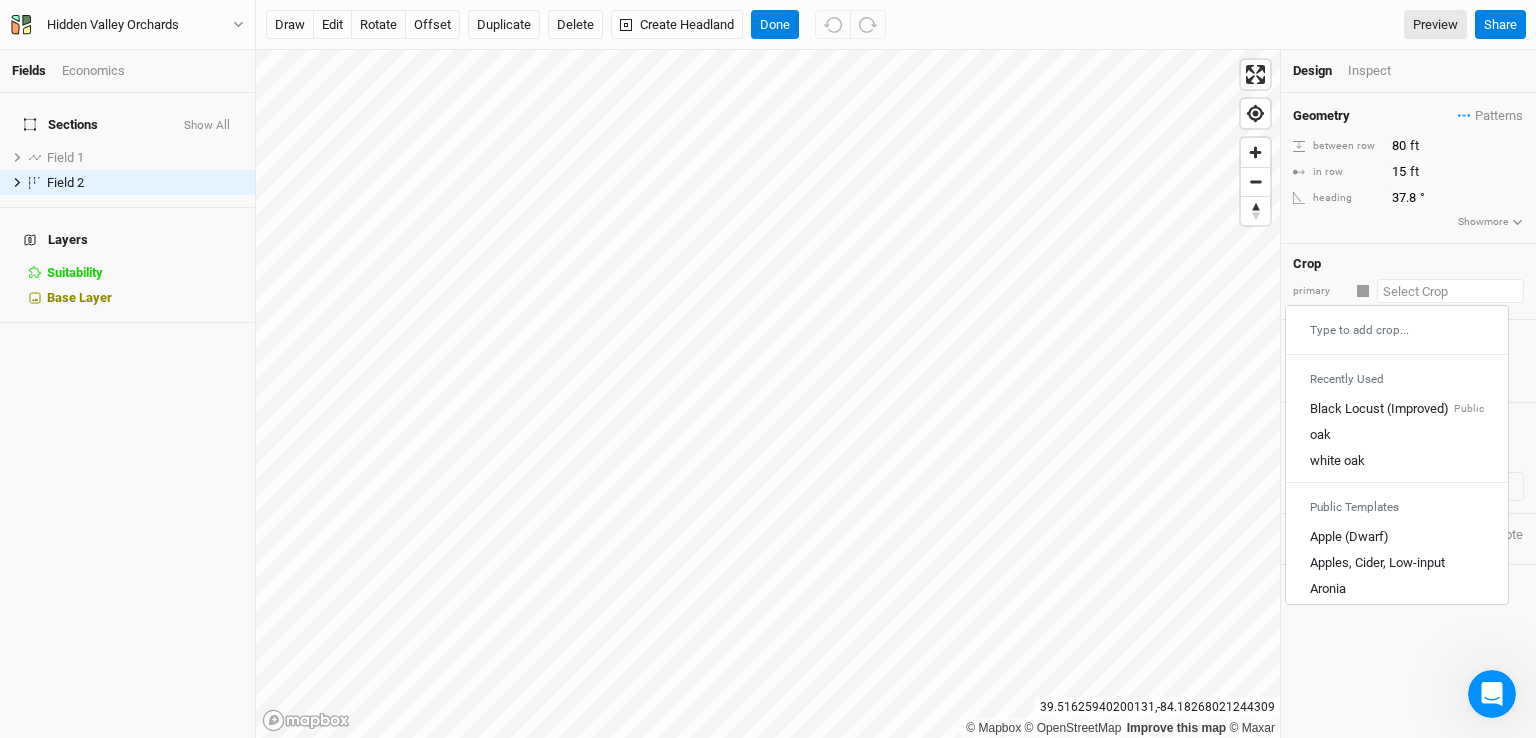 click at bounding box center [1450, 291] 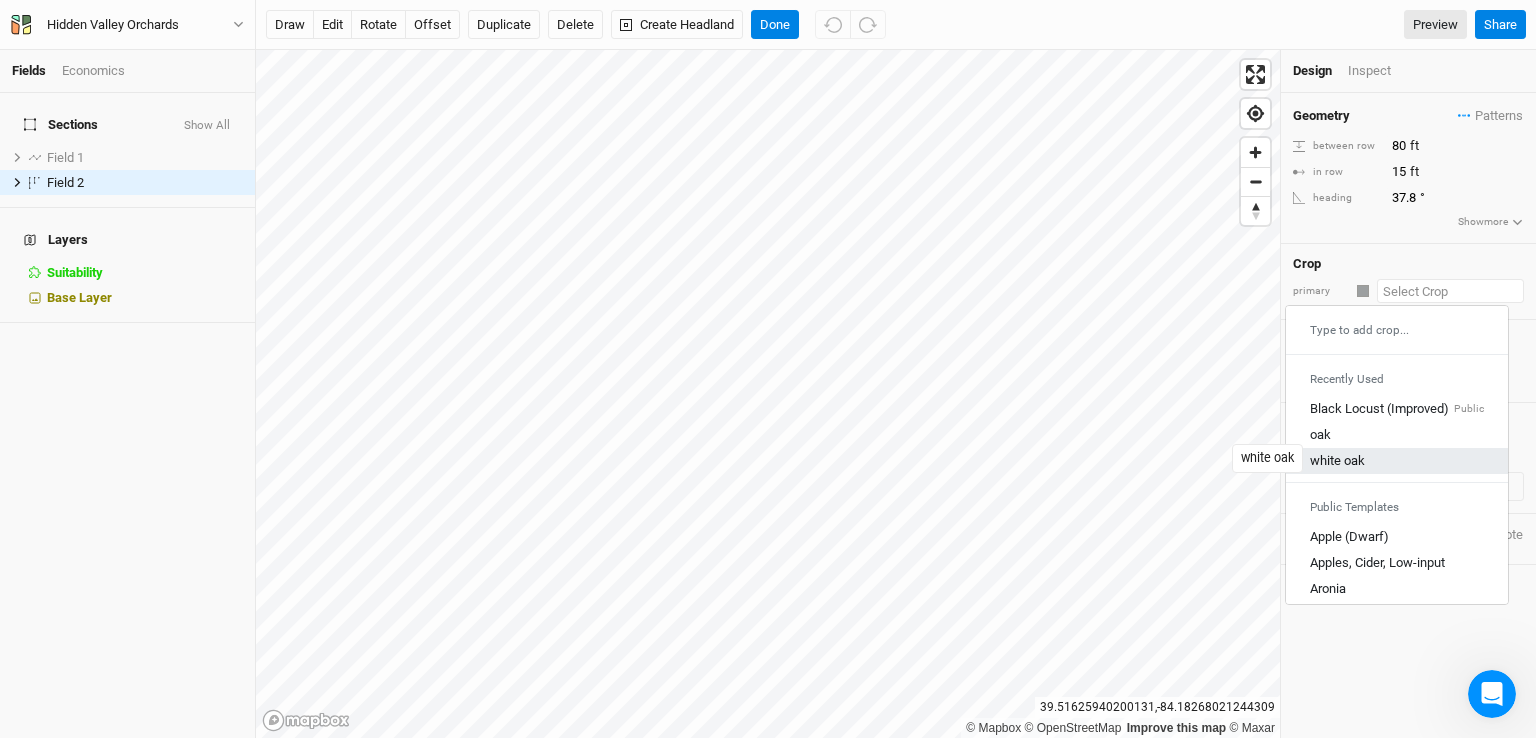 click on "white oak" at bounding box center [1337, 462] 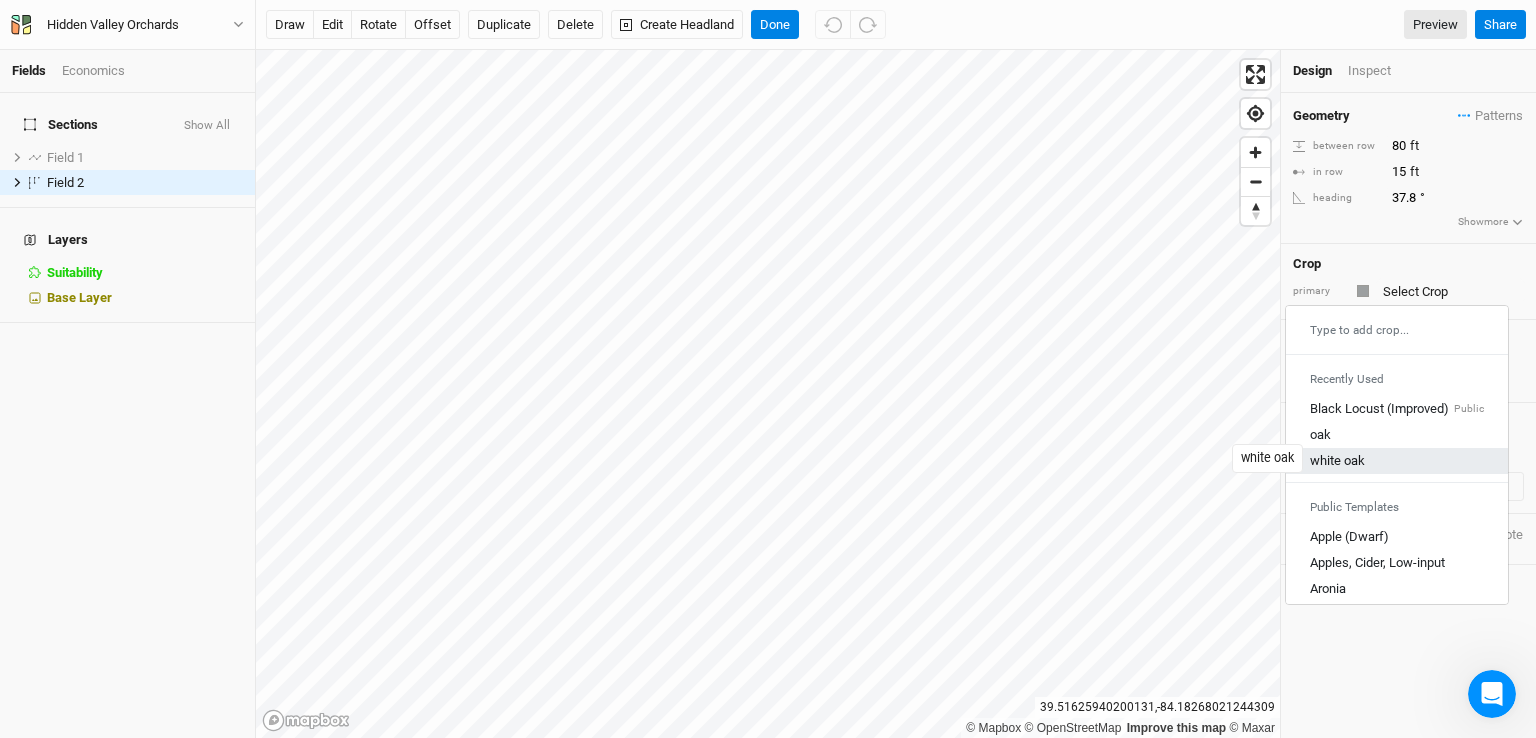 type on "20" 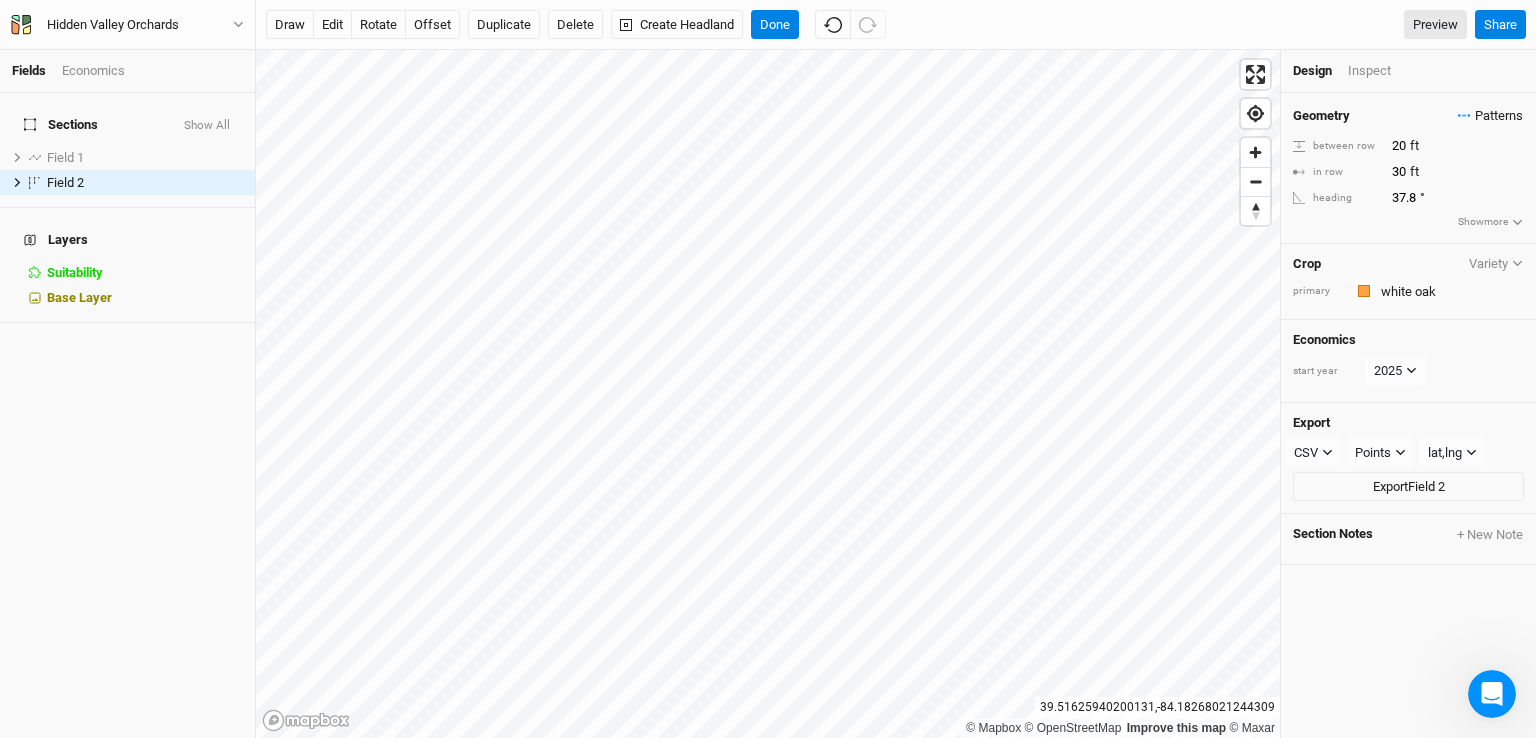 click on "Patterns" at bounding box center [1490, 116] 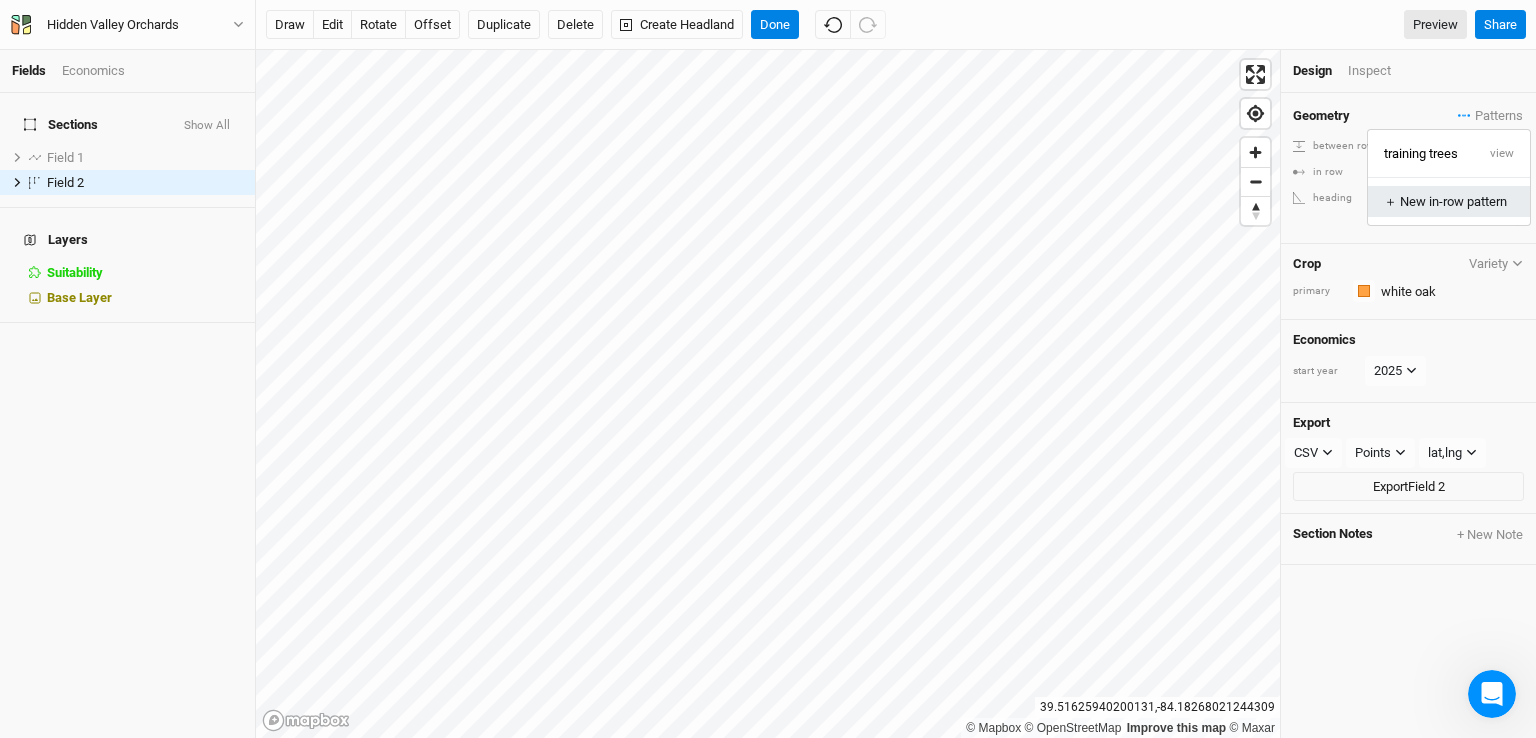 click on "＋ New in-row pattern" at bounding box center (1448, 202) 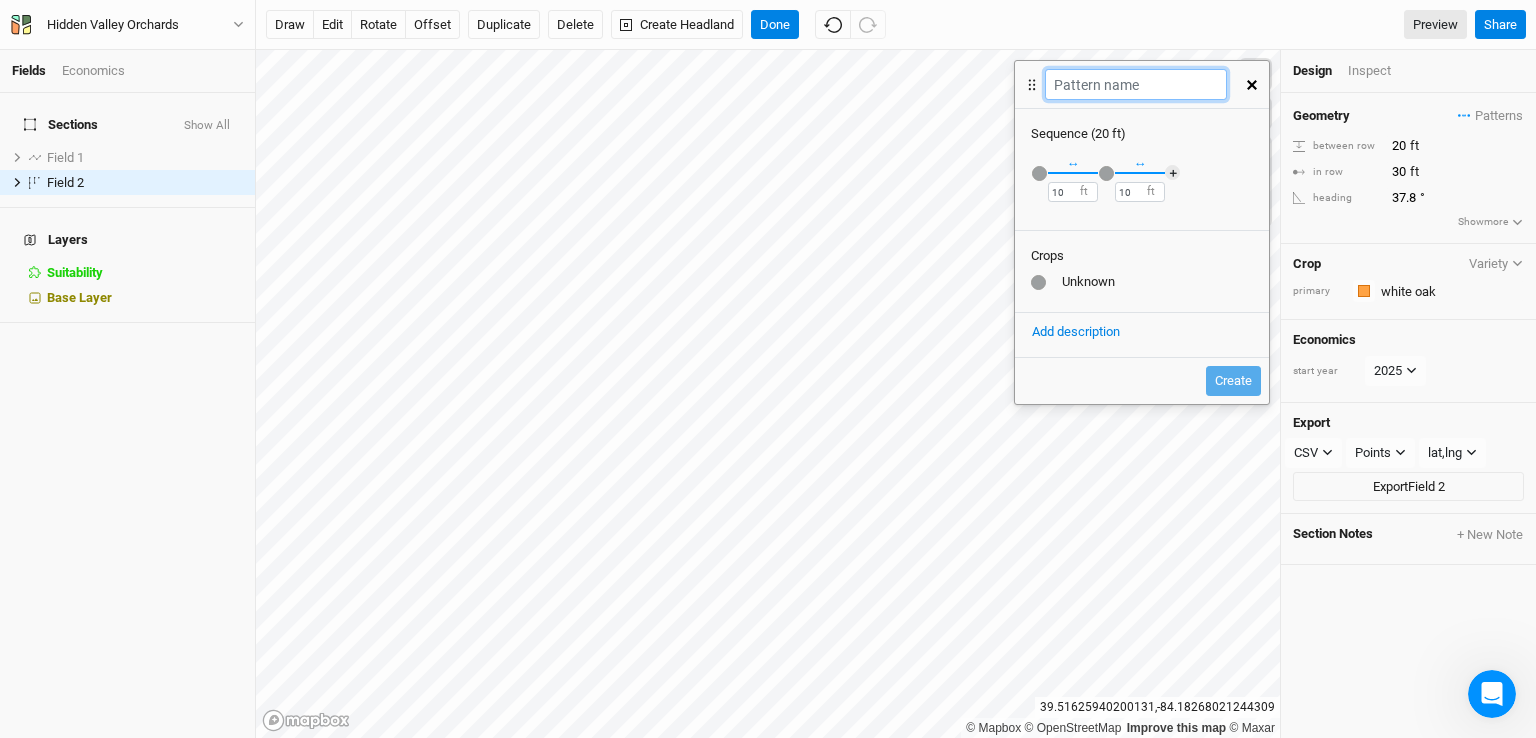 click at bounding box center [1135, 84] 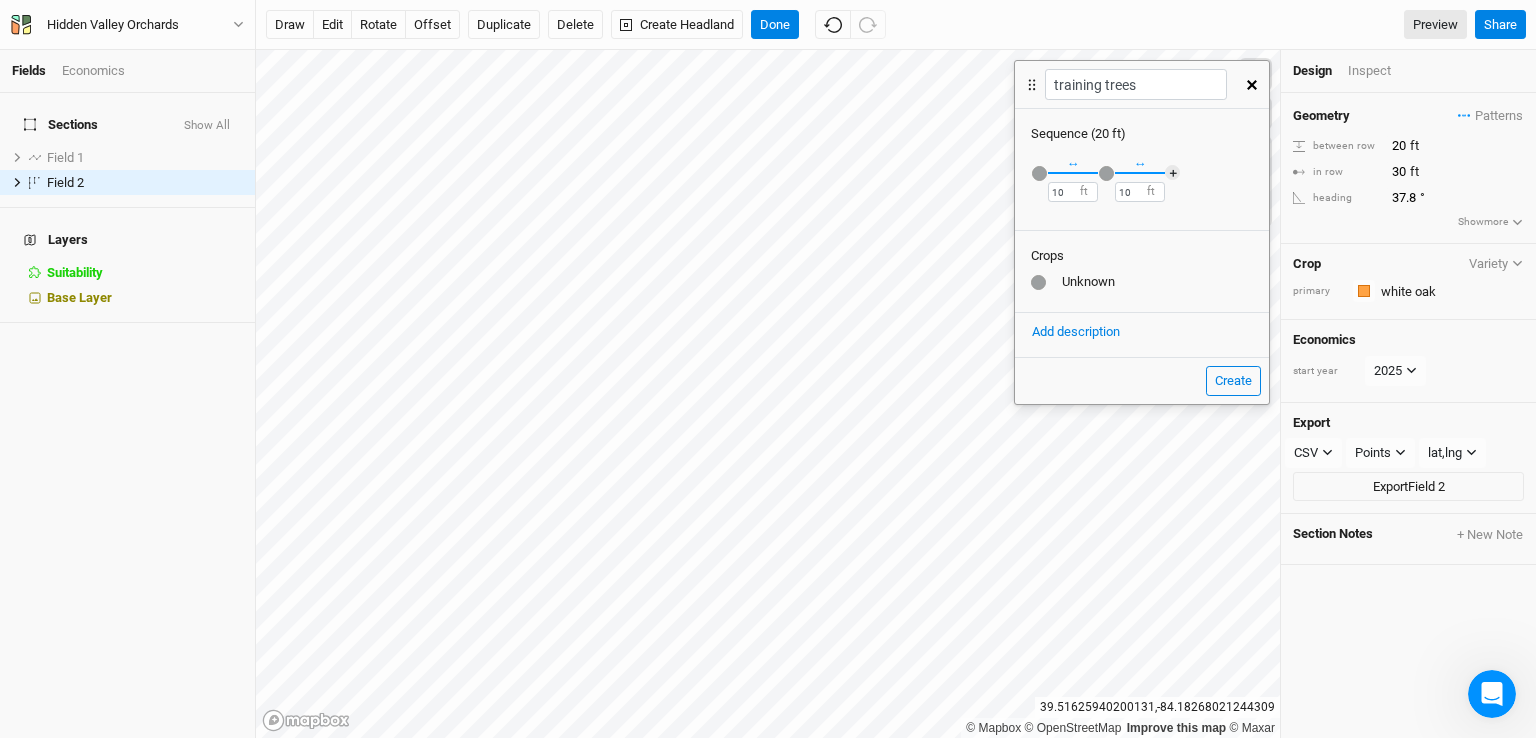 click on "Unknown" at bounding box center [1142, 282] 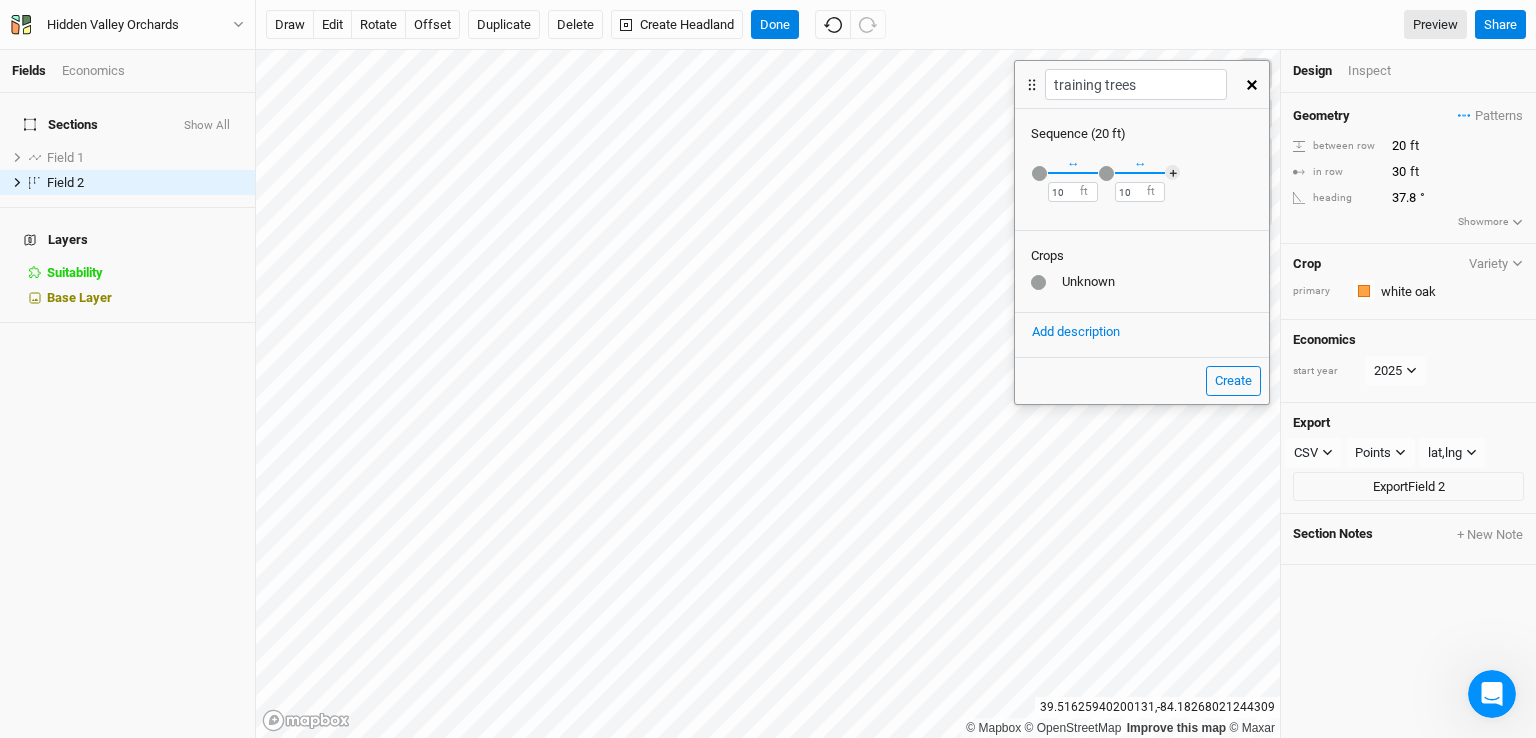 click at bounding box center (1039, 173) 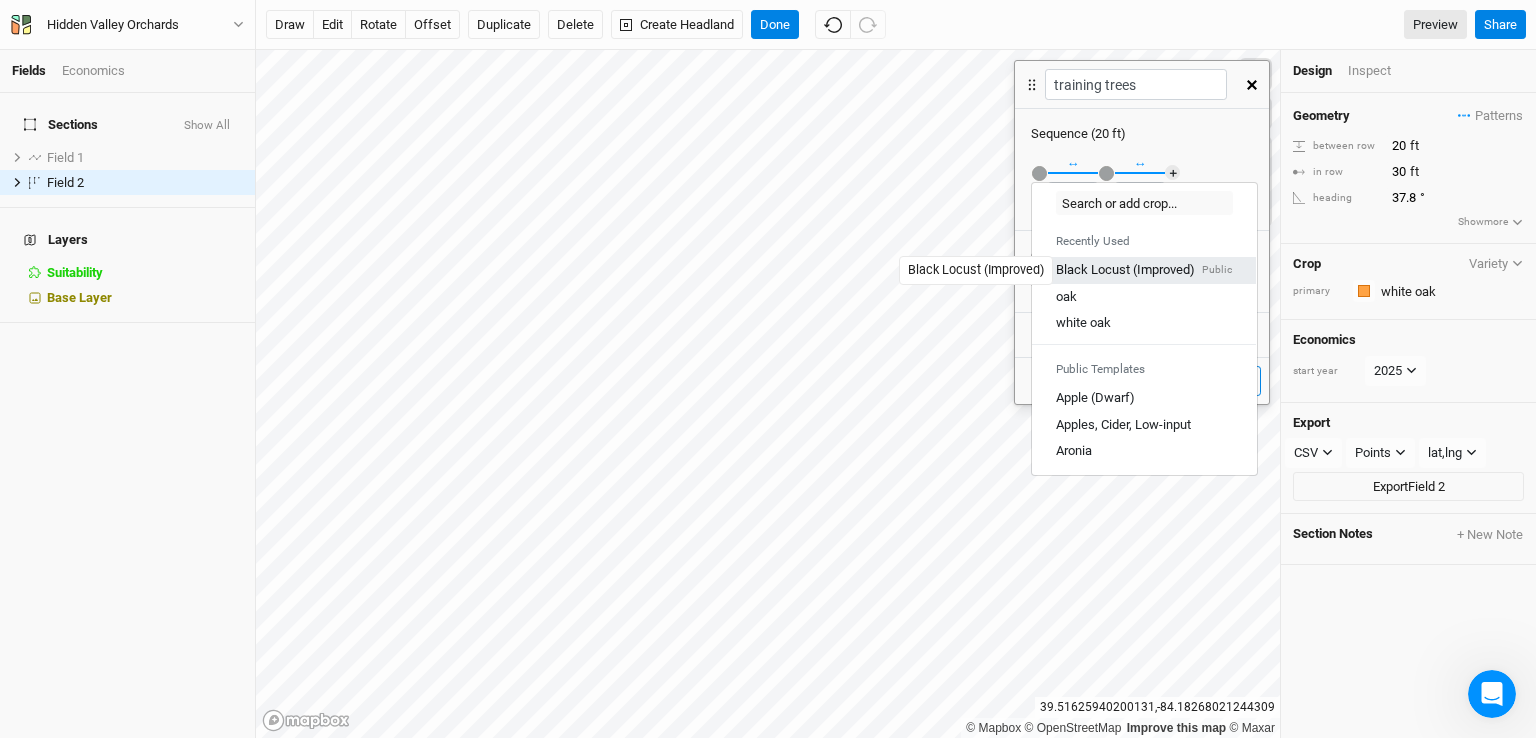 click on "Black Locust (Improved)" at bounding box center (1125, 270) 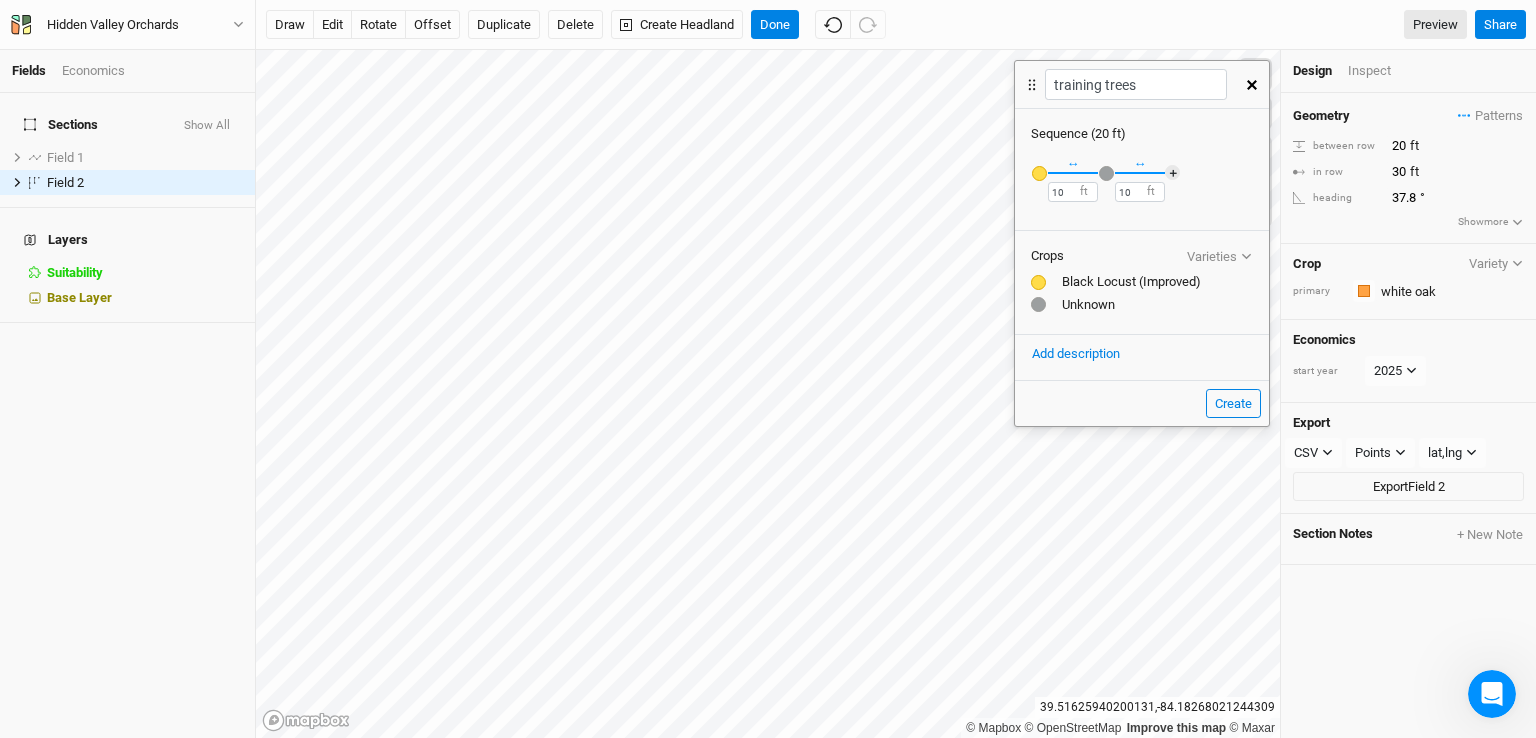 click at bounding box center [1106, 173] 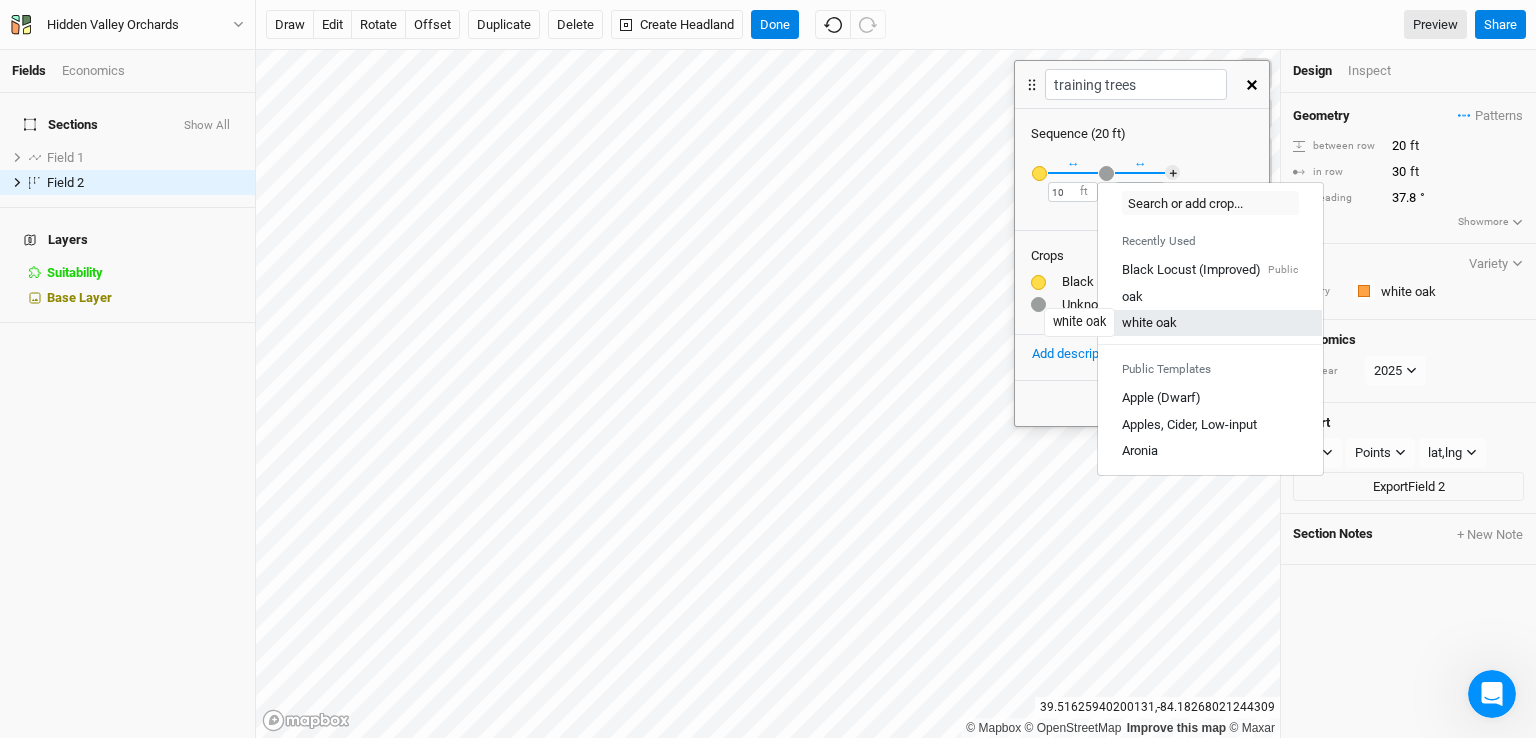 click on "white oak" at bounding box center [1149, 323] 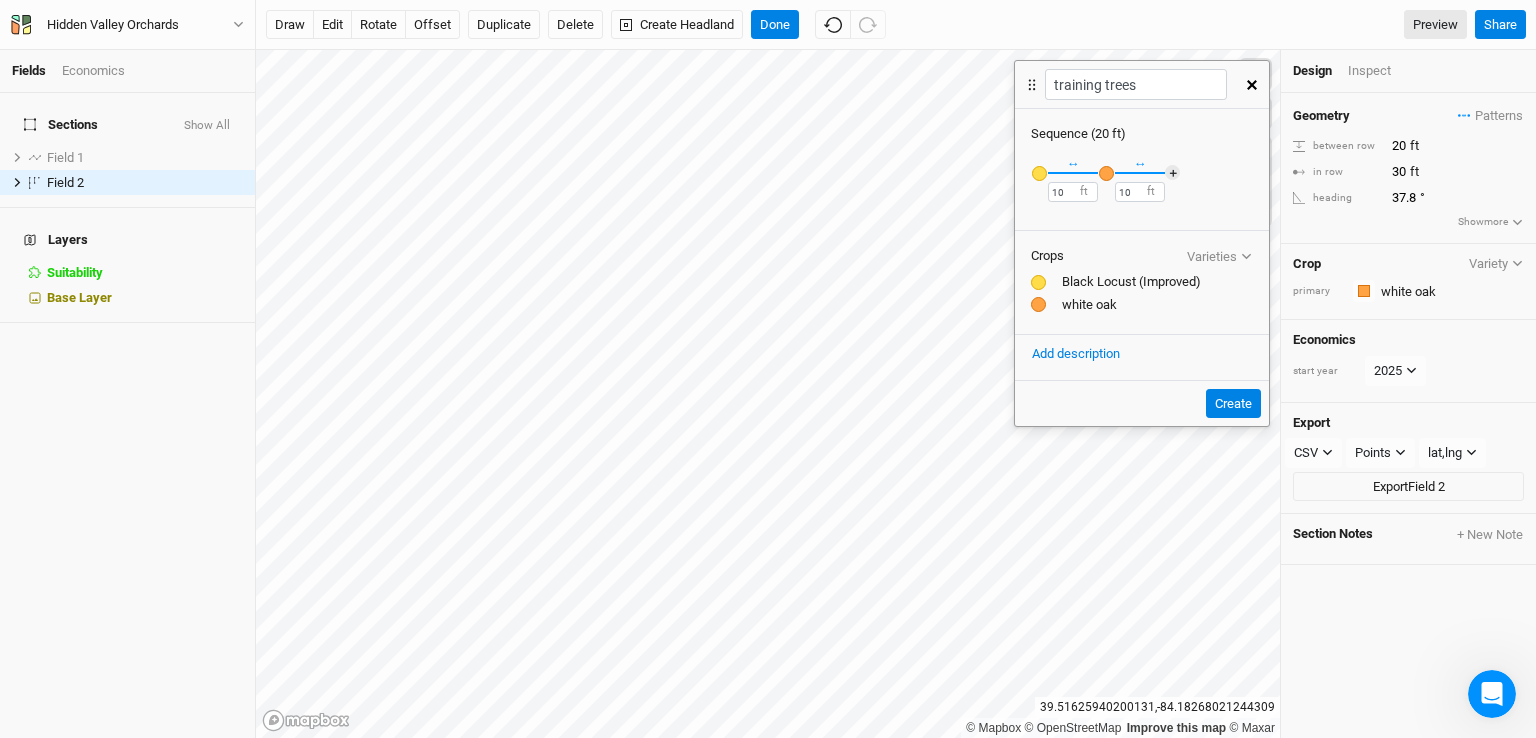 click at bounding box center [1038, 304] 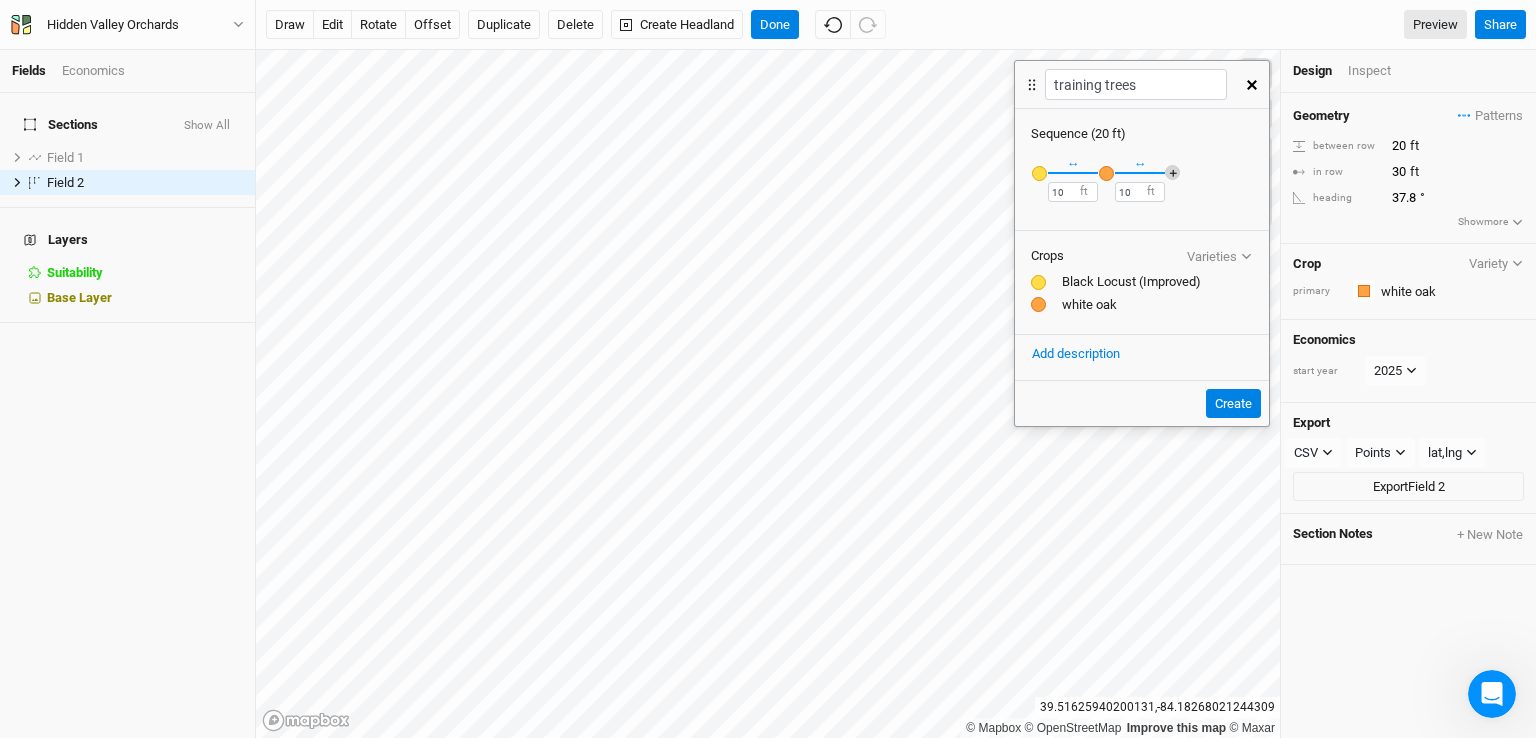 click on "＋" at bounding box center [1172, 172] 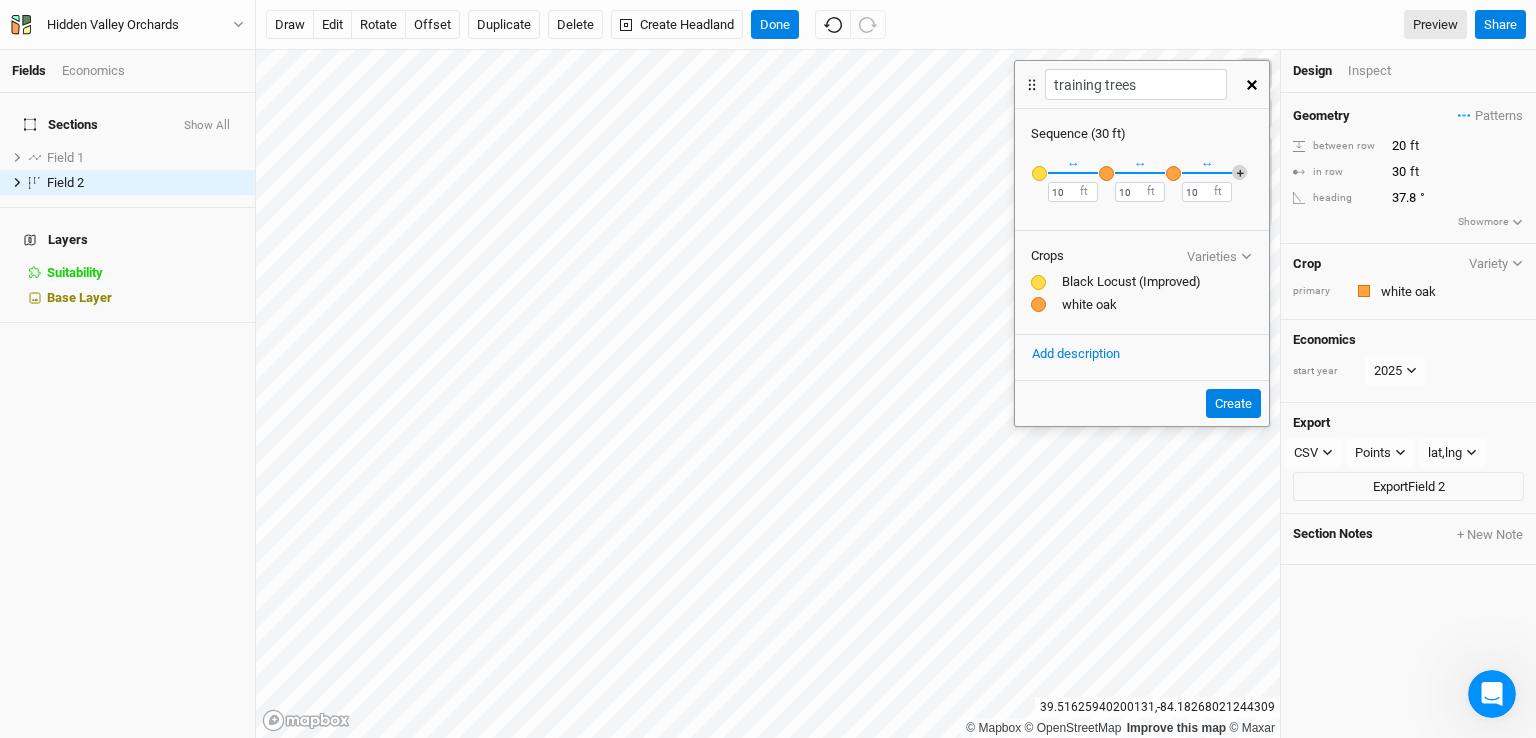 click at bounding box center [1173, 173] 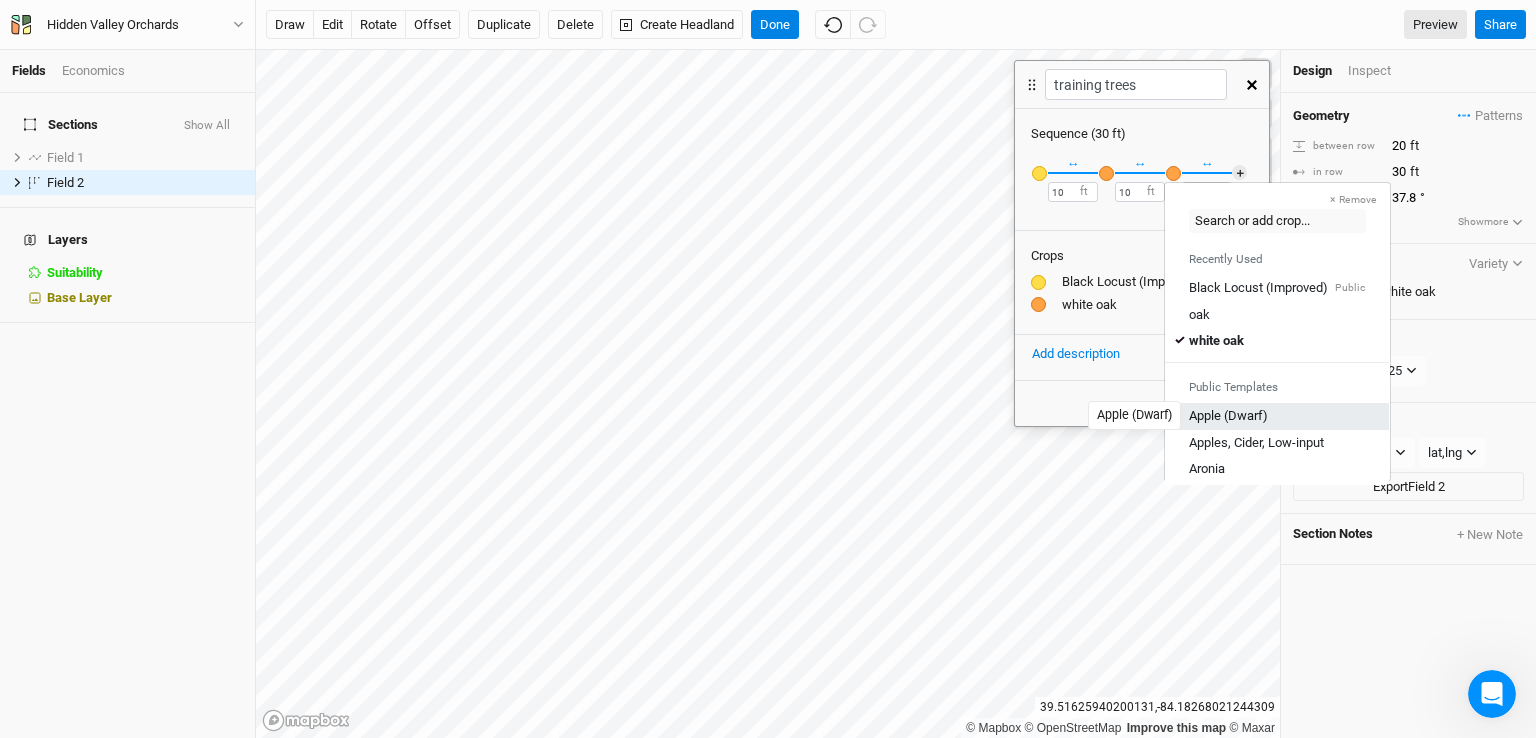 click on "Apple (Dwarf)" at bounding box center (1228, 416) 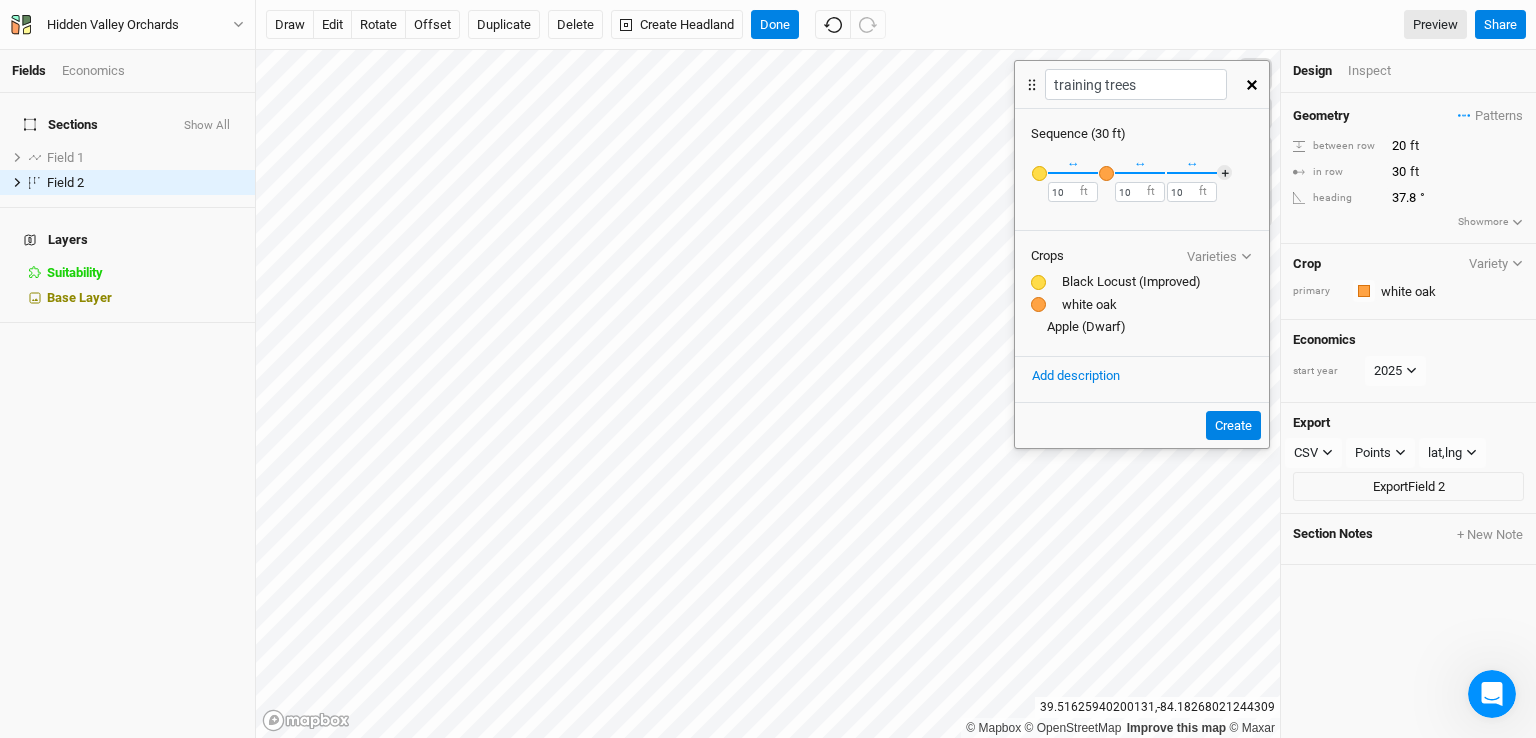 click at bounding box center (1166, 173) 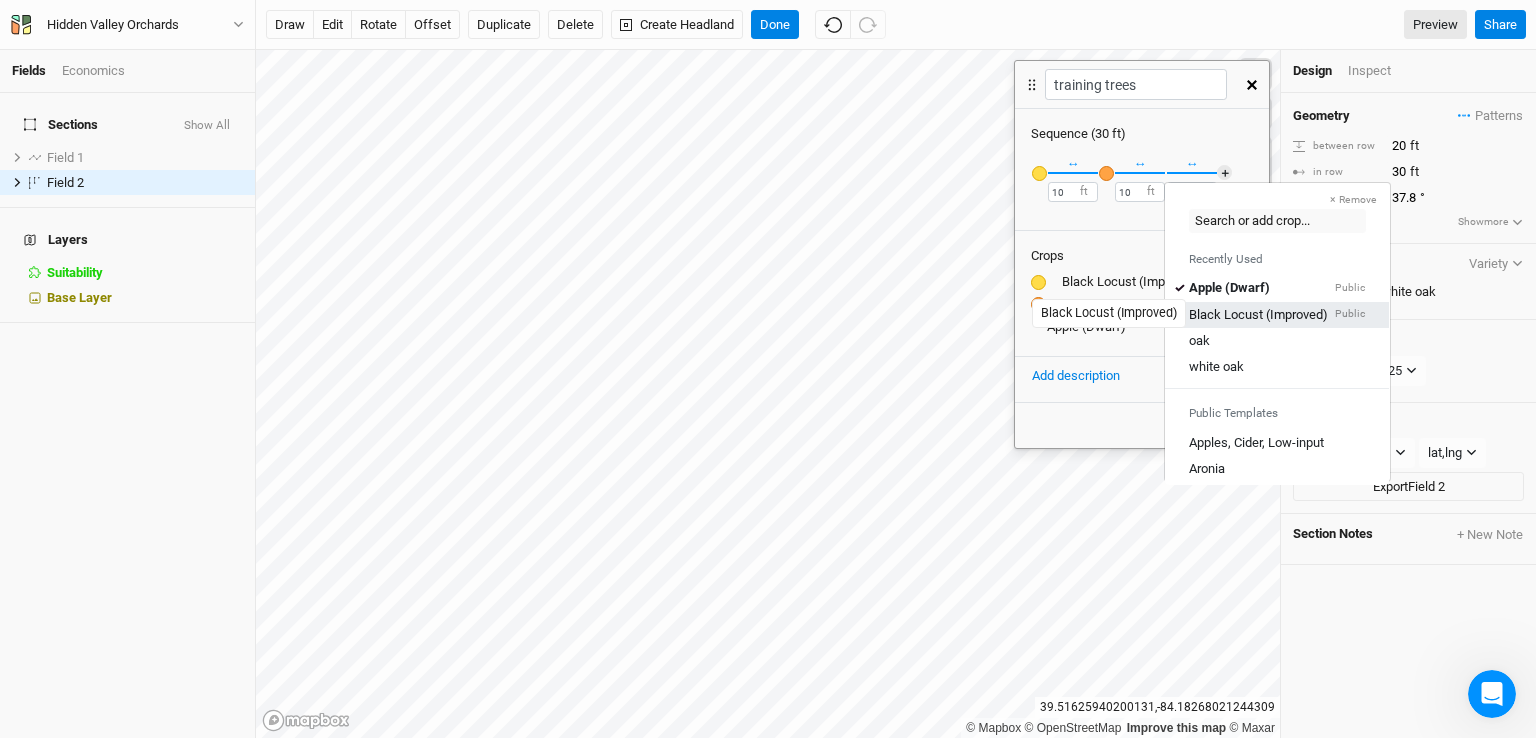 click on "Black Locust (Improved)" at bounding box center (1258, 314) 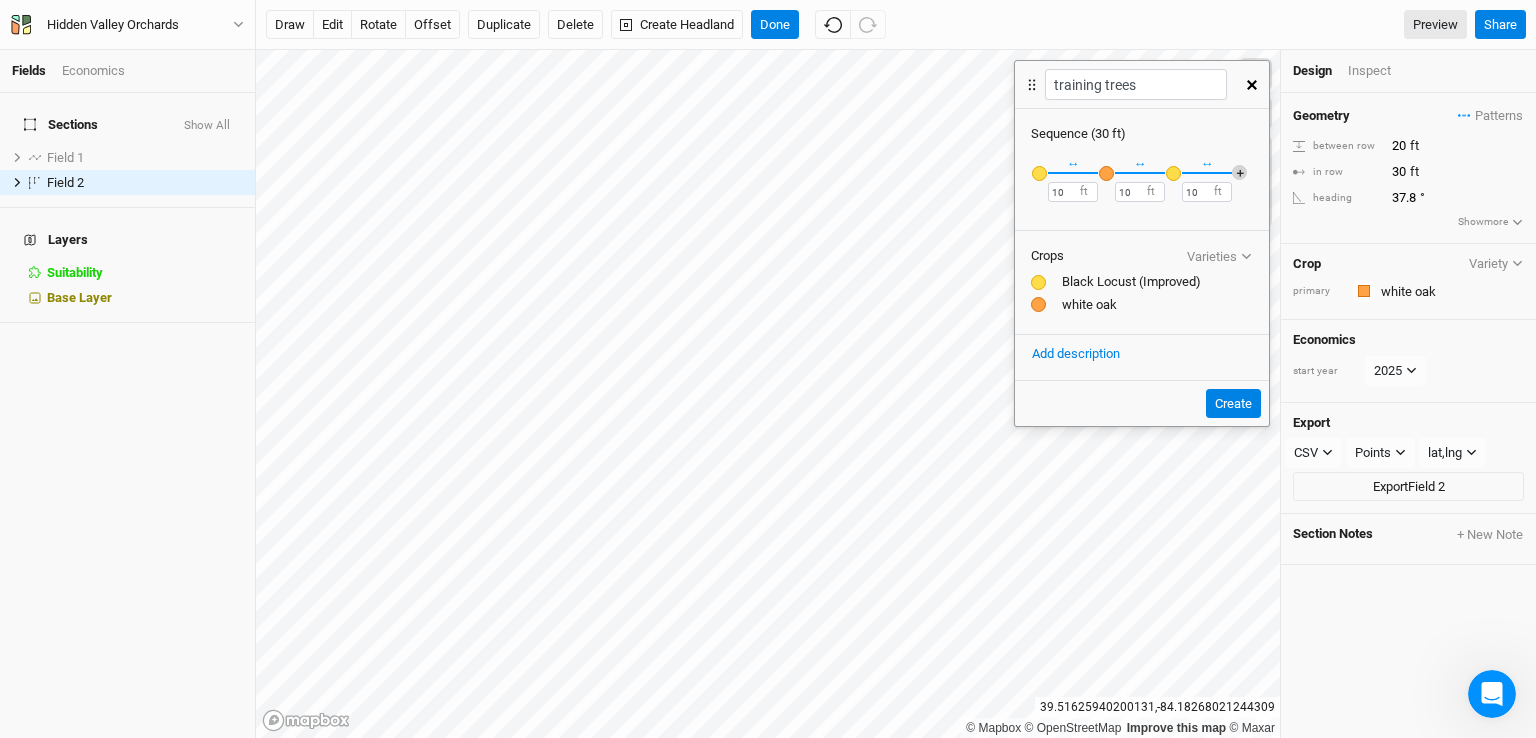 click on "＋" at bounding box center (1239, 172) 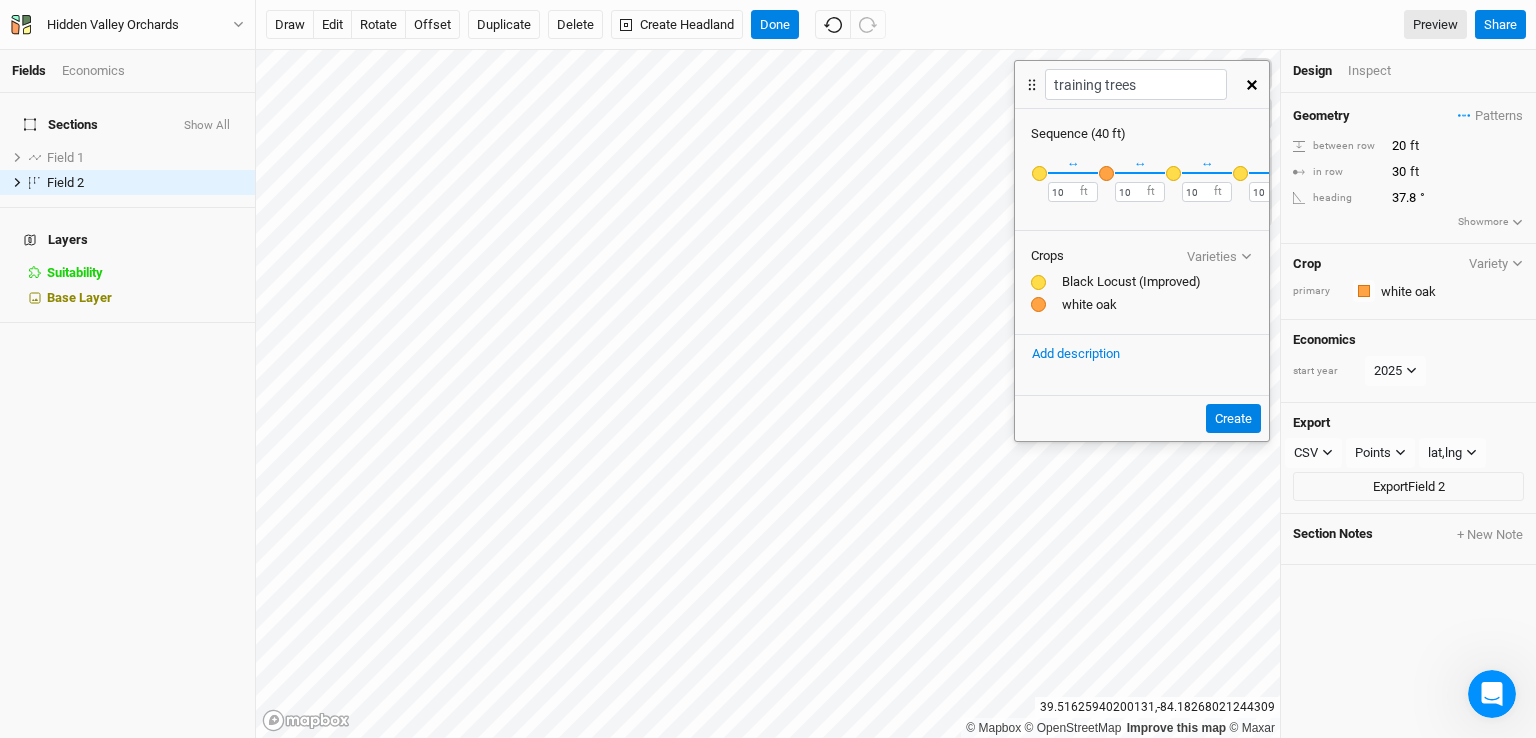 scroll, scrollTop: 0, scrollLeft: 58, axis: horizontal 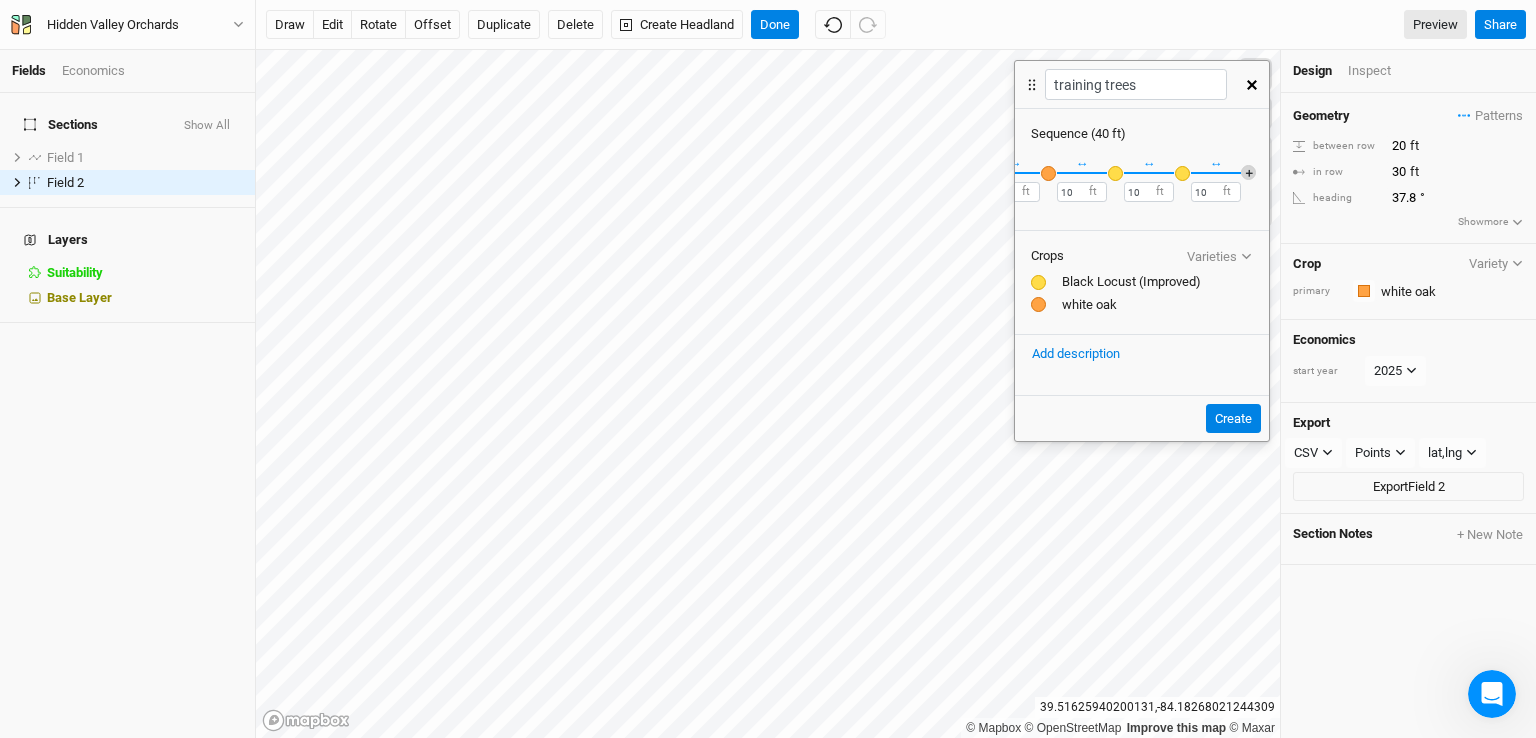 click on "＋" at bounding box center (1248, 172) 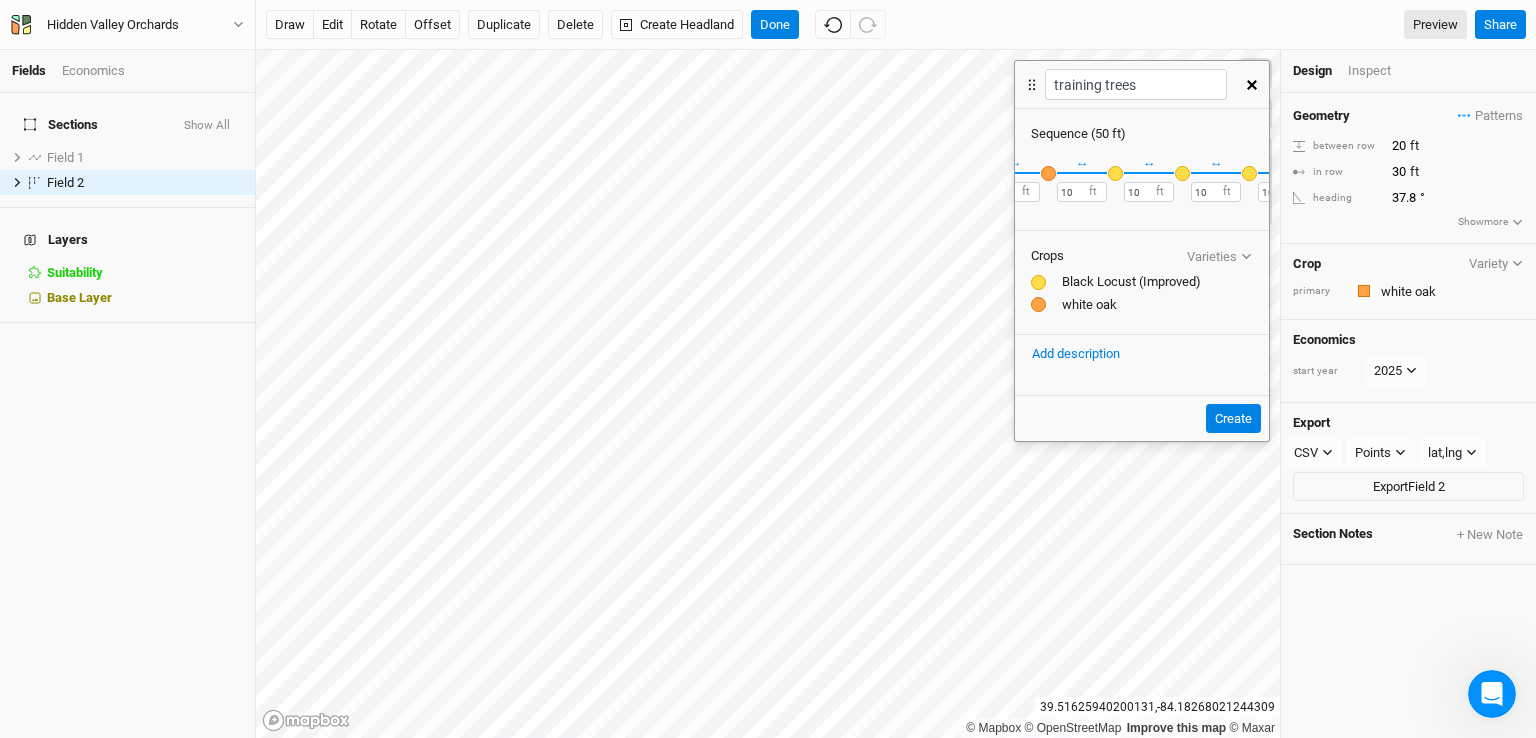click at bounding box center (1249, 173) 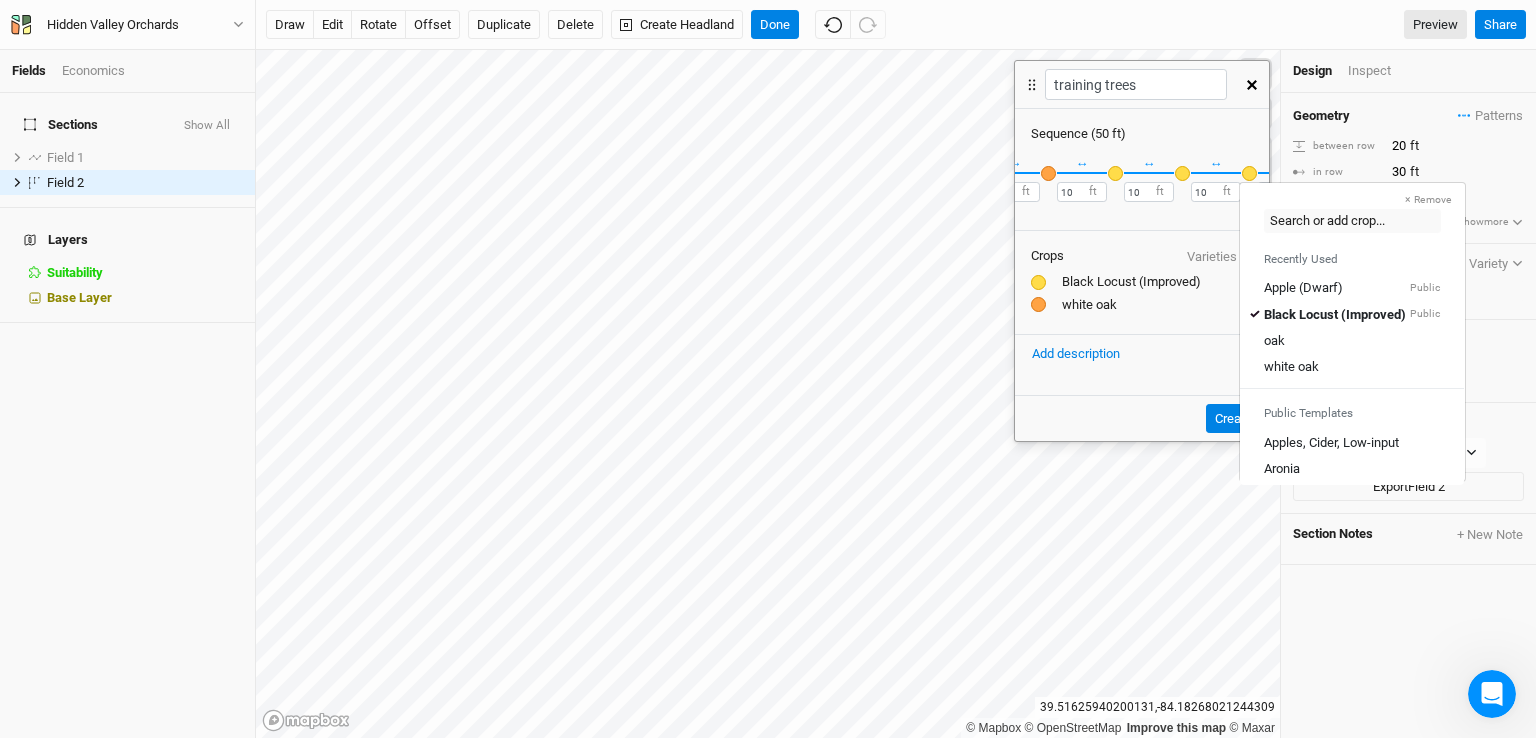 click on "× Remove Recently Used Apple (Dwarf) Public Black Locust (Improved) Public oak white oak Public Templates Apples, Cider, Low-input Aronia Austree Willow (Windbreak or Screen) Biodiversity Biodiversity Hedge (EU) Biomass Willow (Windbreak or Screen) Bitternut Hickory Black Locust (CG)  Black Locust (TNC Silvopasture) Black Walnut Black Walnut (TNC Silvopasture) Blackcurrant Blueberry (Highbush) Cherry Chestnut (Small Scale) Chinese Chestnut Christmas Trees (Retail; beta) Curly Poplar Elderberry English Walnut ([GEOGRAPHIC_DATA]) Eurojapanese Chestnut ([GEOGRAPHIC_DATA]) European Hazelnut Fig (EU)  Fodder Mulberry (TNC Silvopasture) Fodder Willow (TNC Silvopasture) [MEDICAL_DATA] (wild-simulated)  Grazing (no econ) Hazelnut (EU) Hybrid Poplar (Small Scale, Best Case Scenario) Hybrid Poplar (TNC Silvopasture) Mixed Berries (Small Scale) Mulberry Mulberry Fodder No Crop Paulownia (beta) Peach (Semi-dwarf) Pecan Pecans (TNC Silvopasture) [PERSON_NAME] (small scale) Silvopasture Mix Small-scale Tree Establishment Traditional Riparian Traditional Windbreak" at bounding box center (1142, 184) 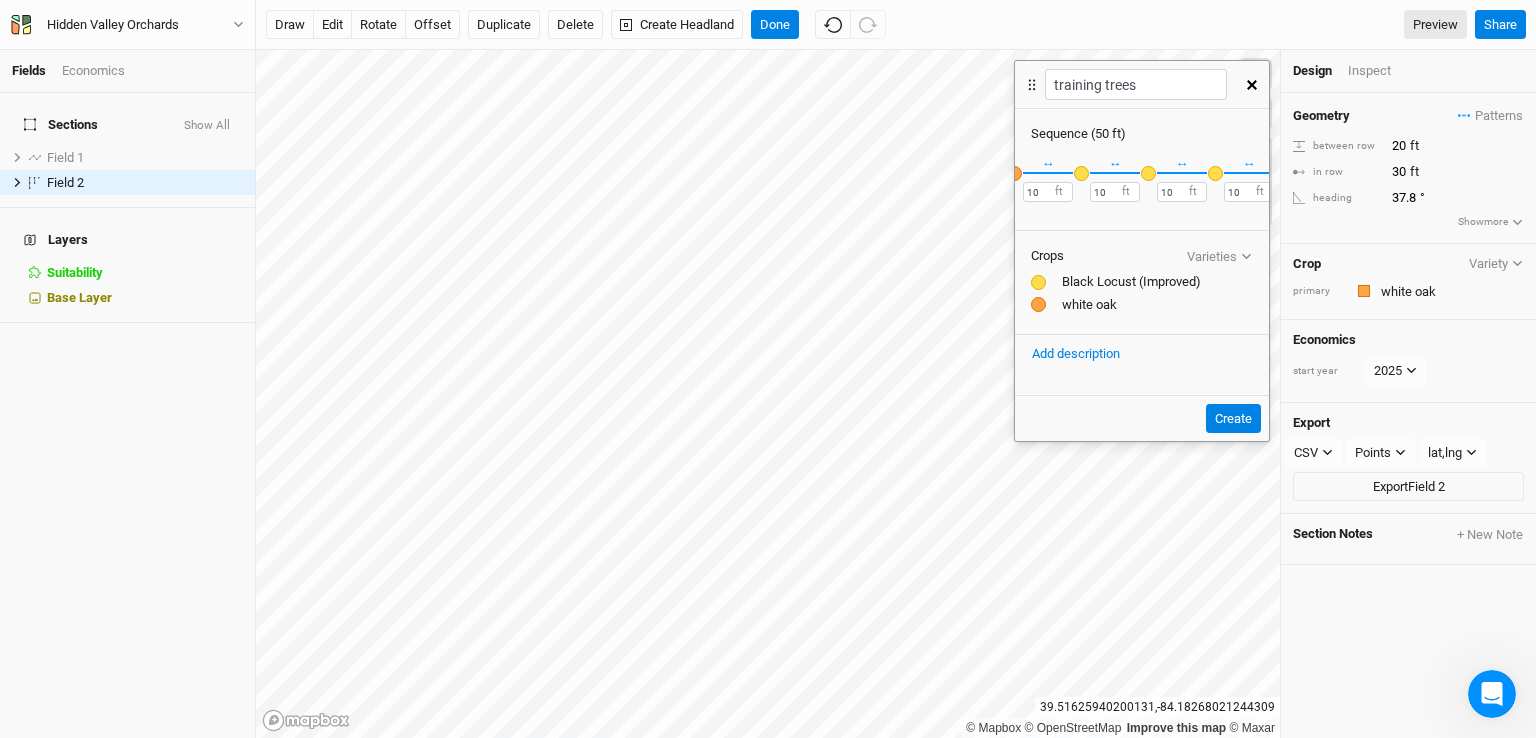 scroll, scrollTop: 0, scrollLeft: 125, axis: horizontal 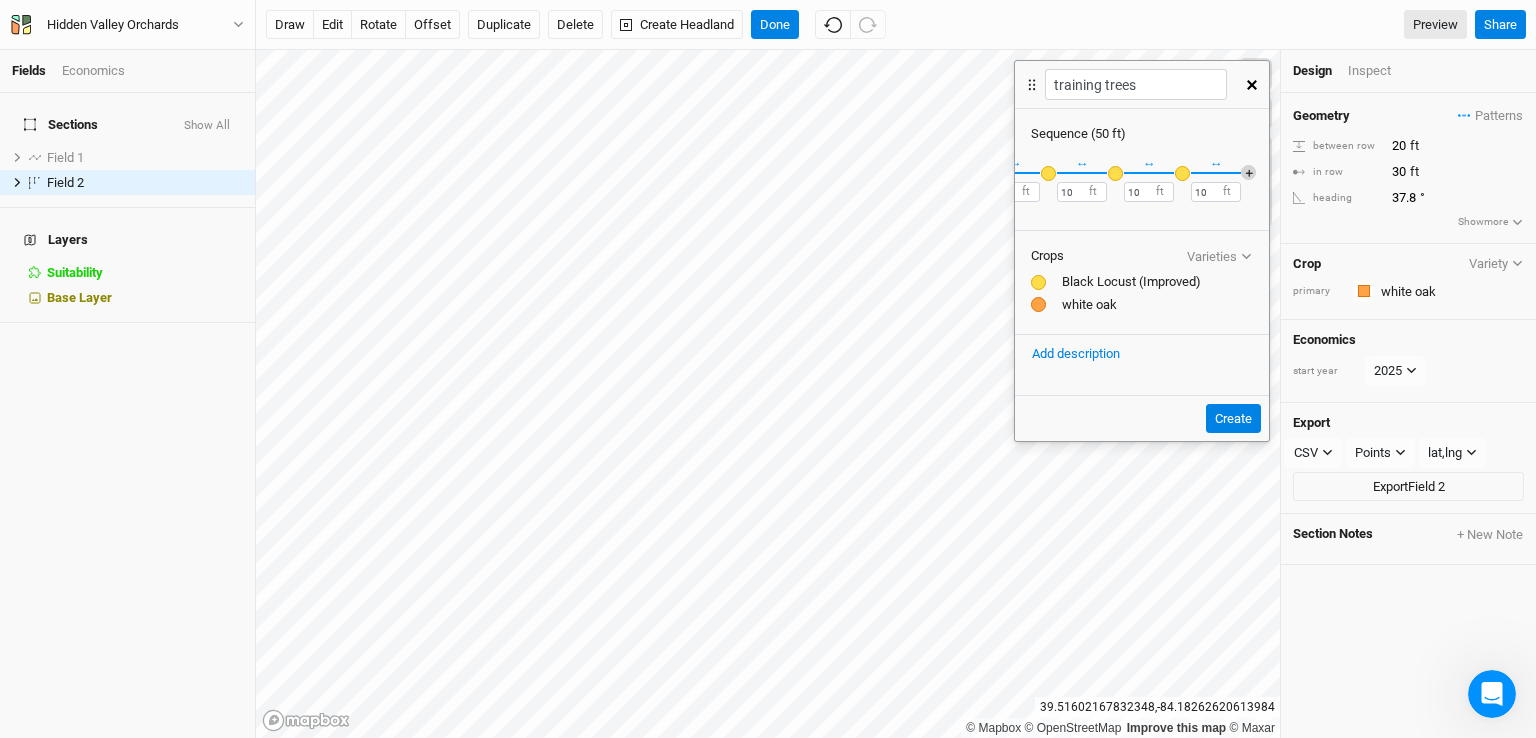 click on "＋" at bounding box center [1248, 172] 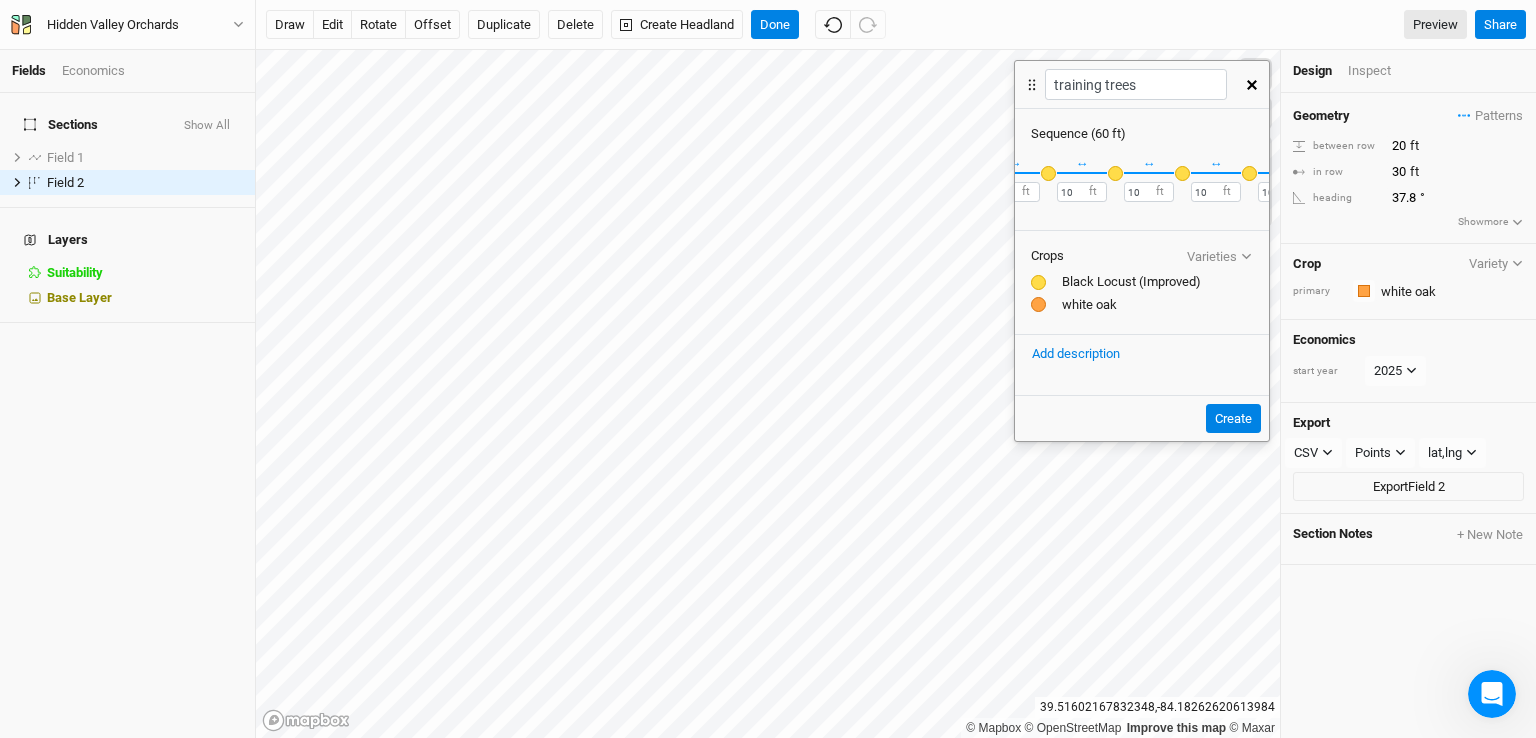 click at bounding box center (1249, 173) 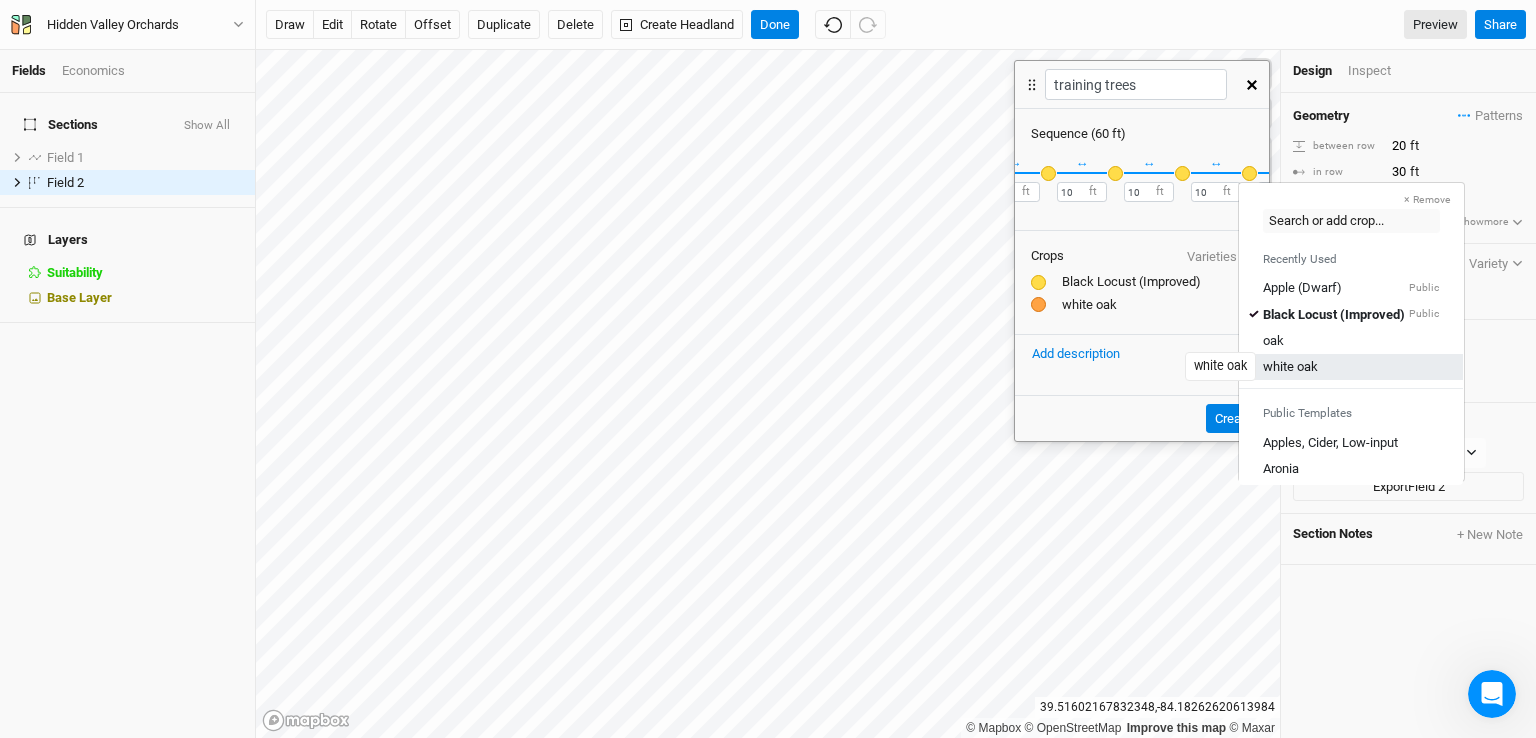 click on "white oak" at bounding box center (1290, 367) 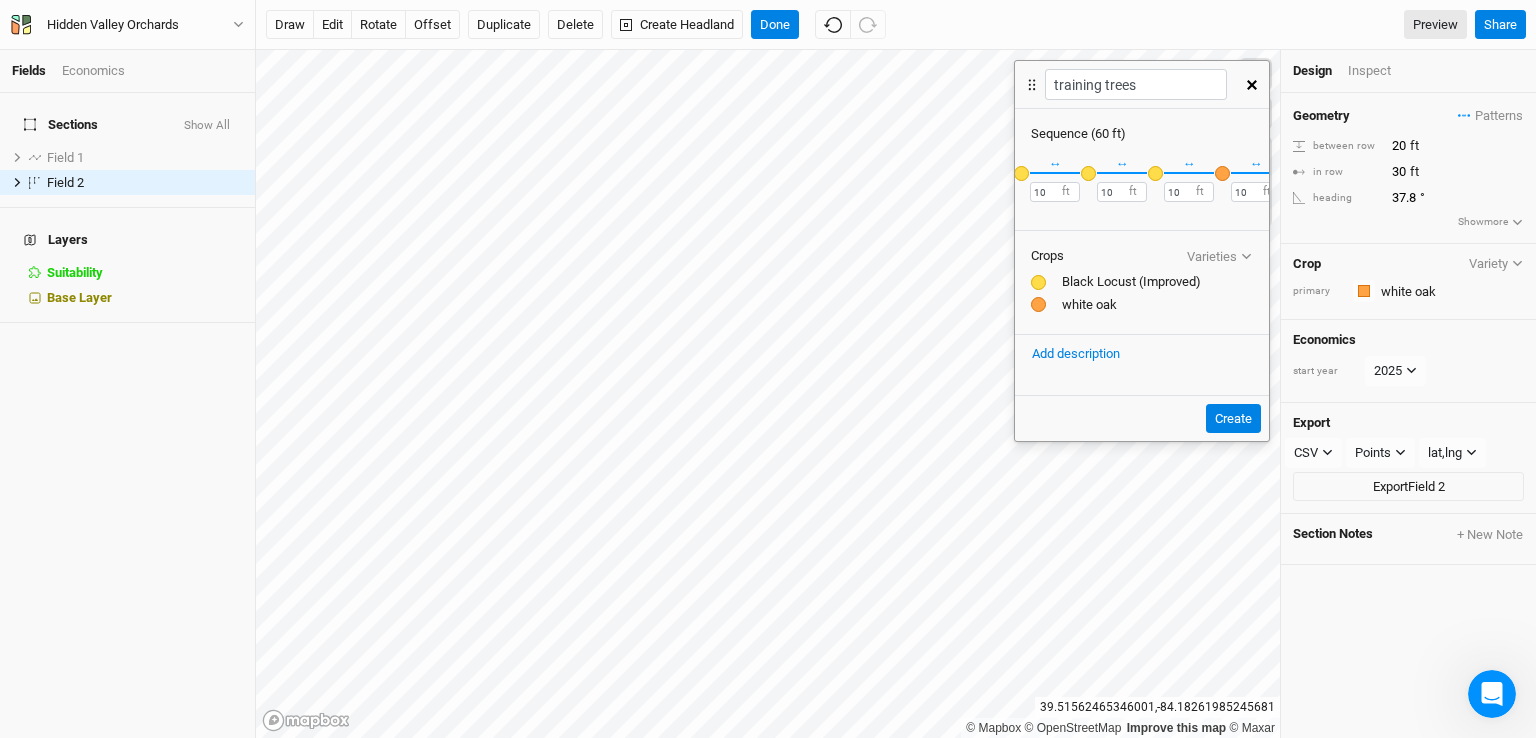 scroll, scrollTop: 0, scrollLeft: 192, axis: horizontal 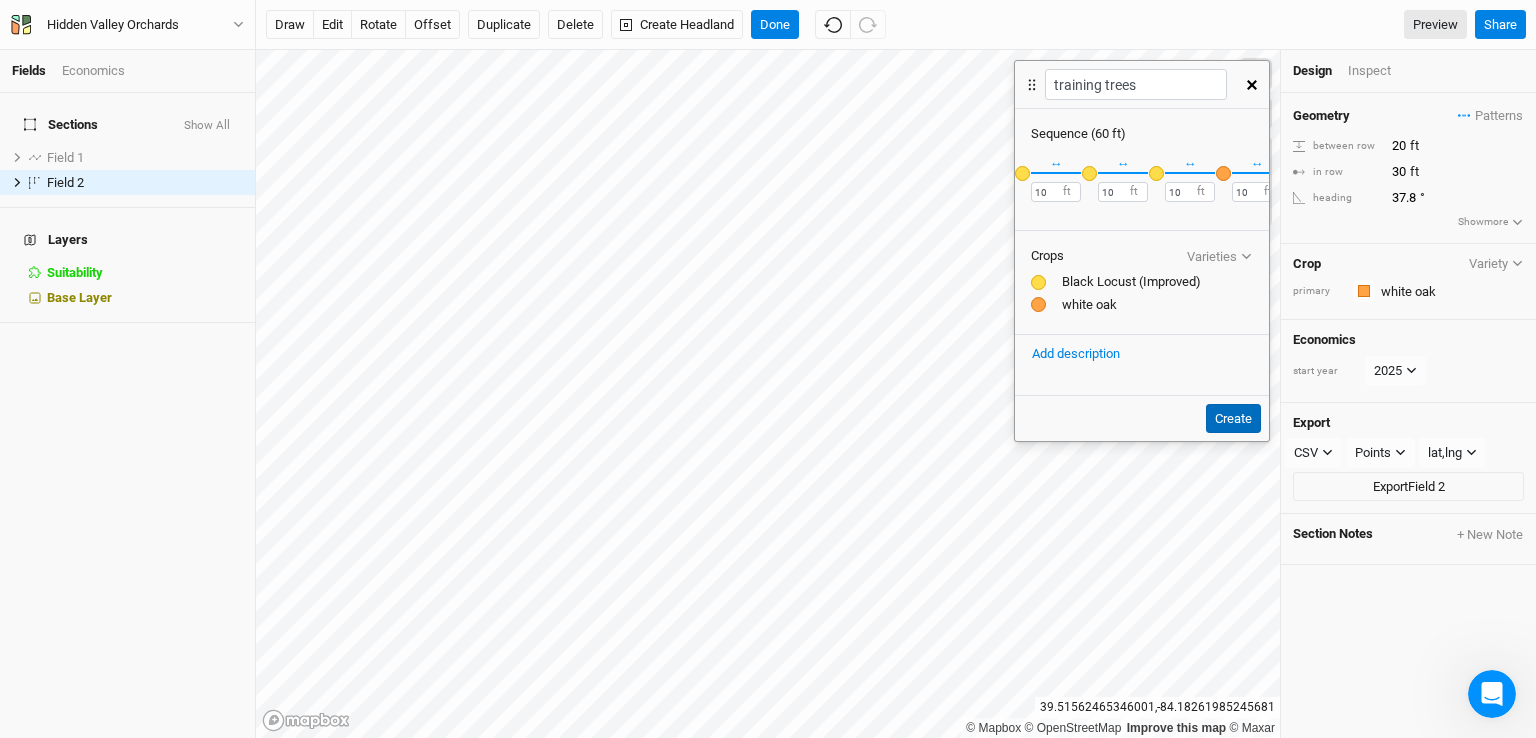 click on "Create" at bounding box center [1233, 419] 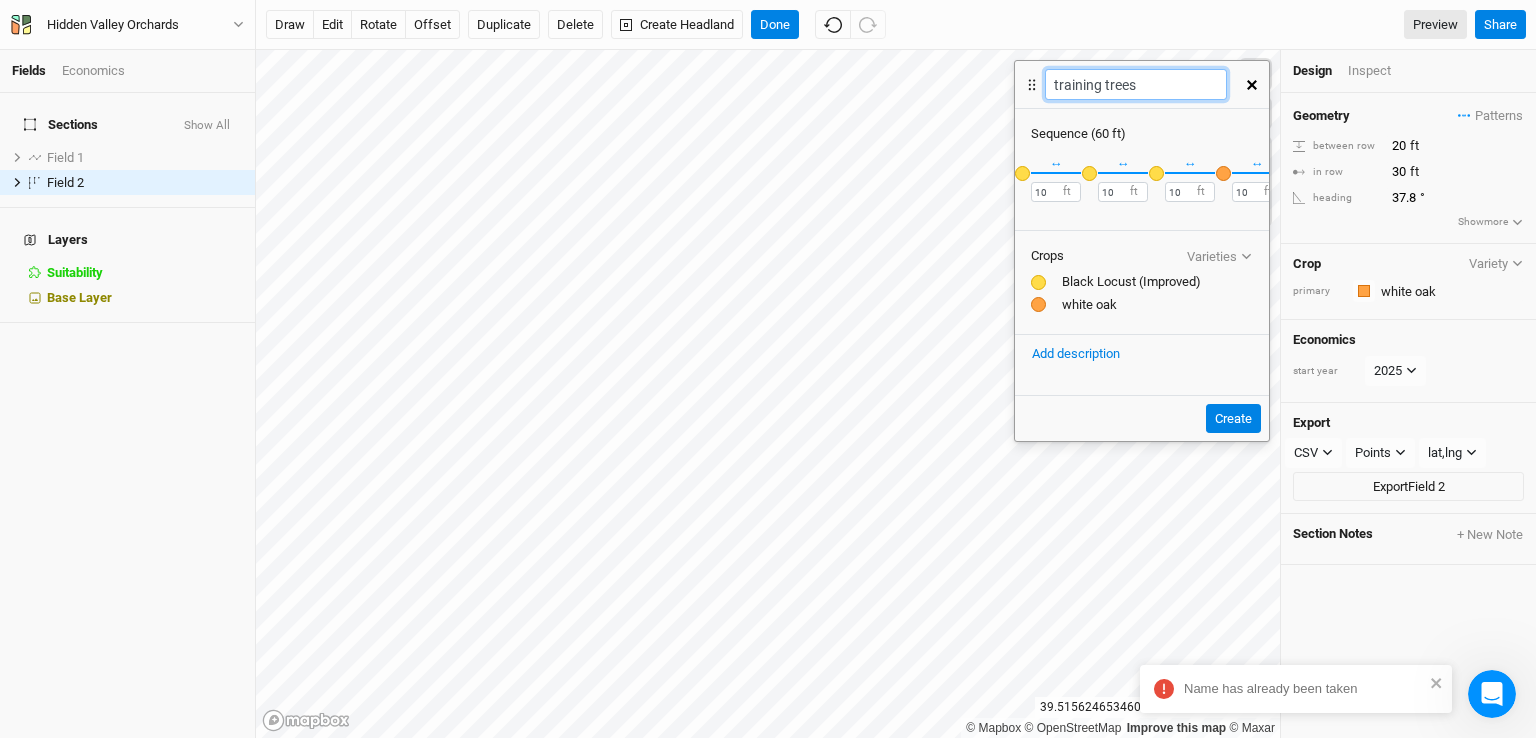 click on "training trees" at bounding box center (1135, 84) 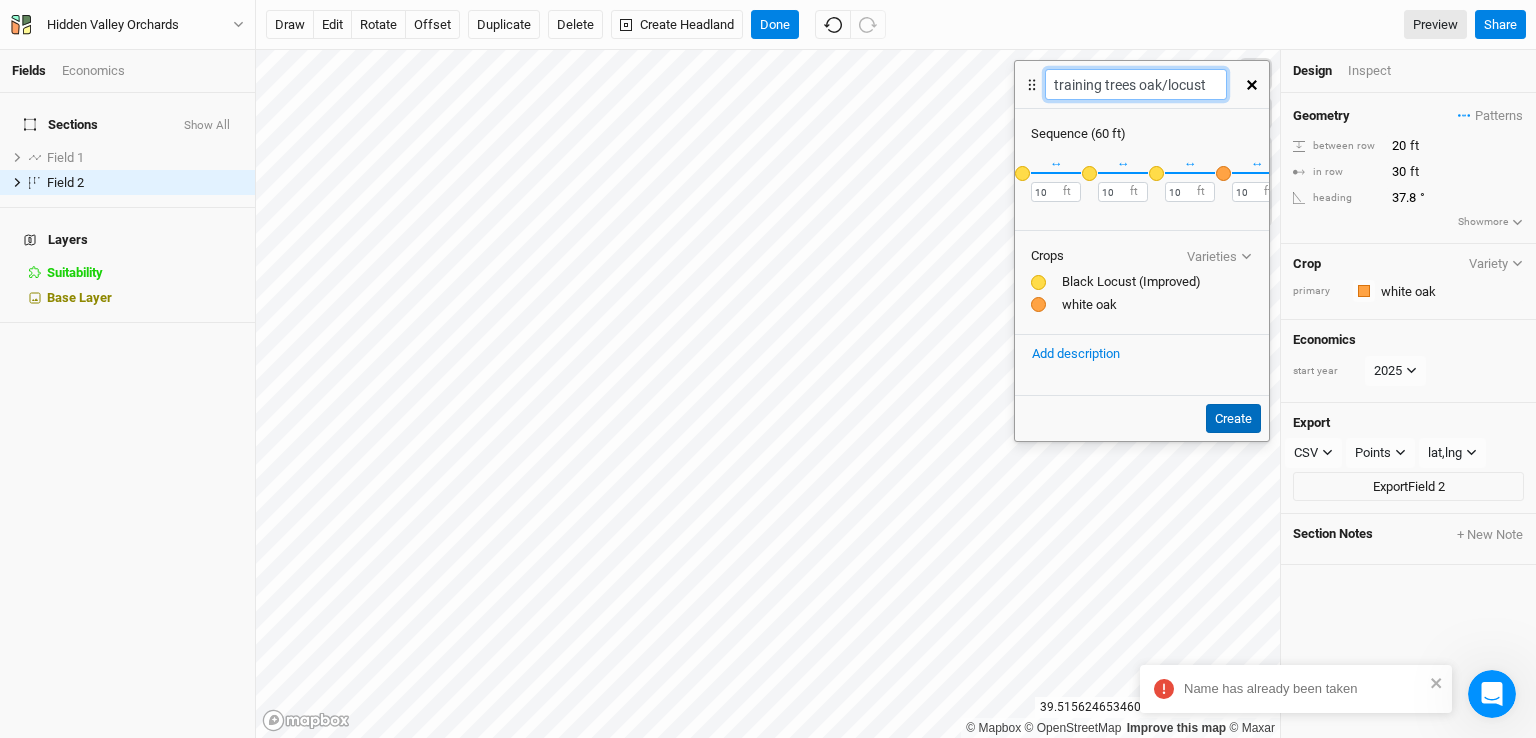 type on "training trees oak/locust" 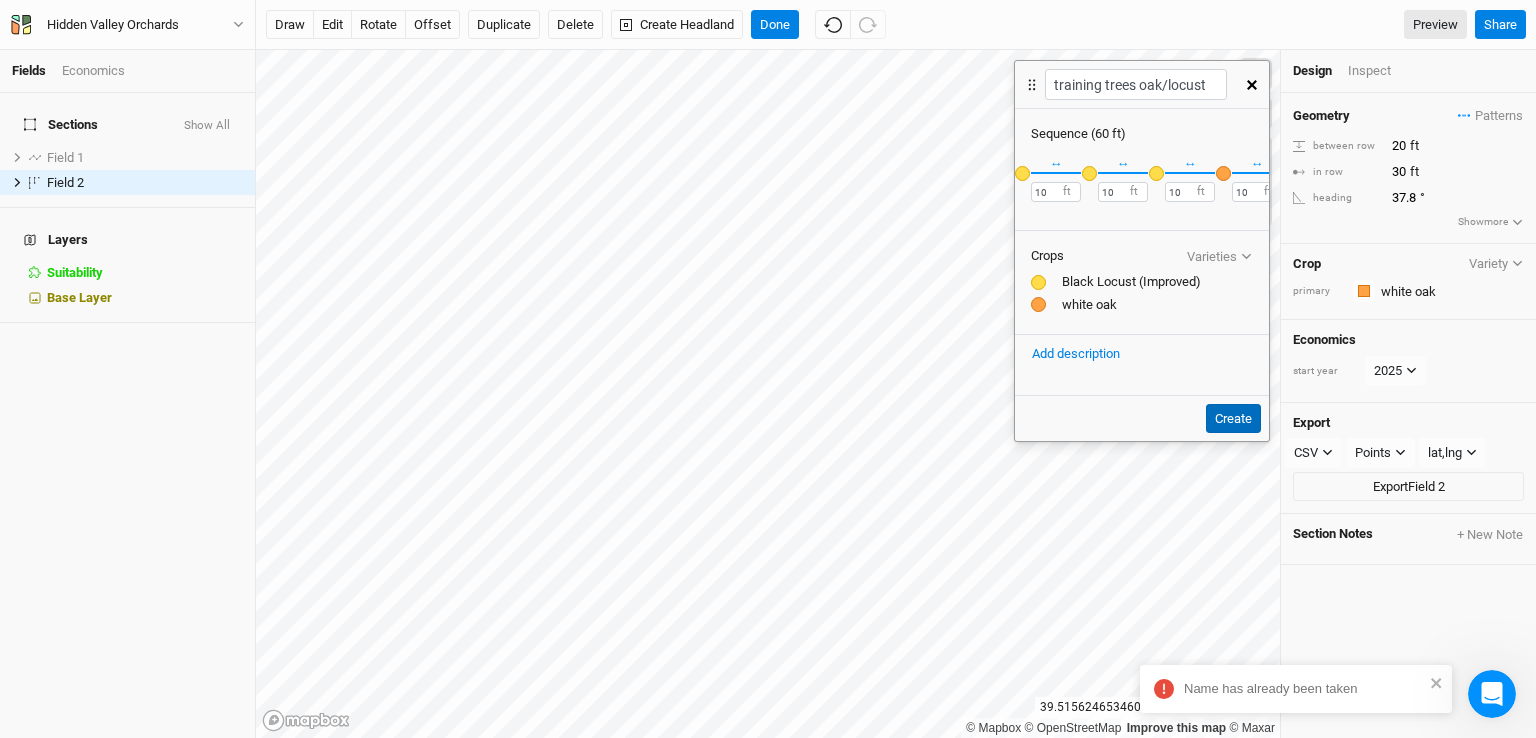 click on "Create" at bounding box center [1233, 419] 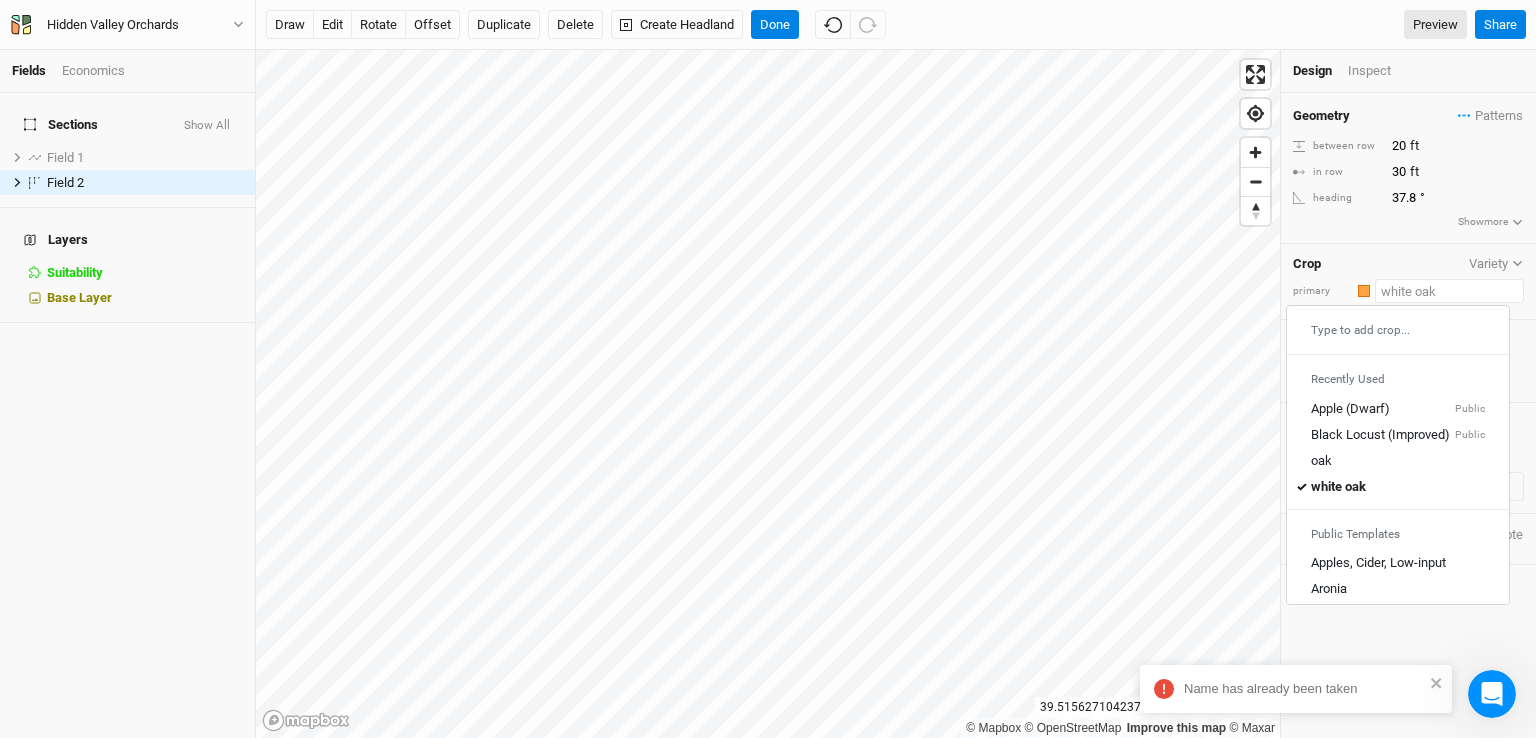 click at bounding box center (1449, 291) 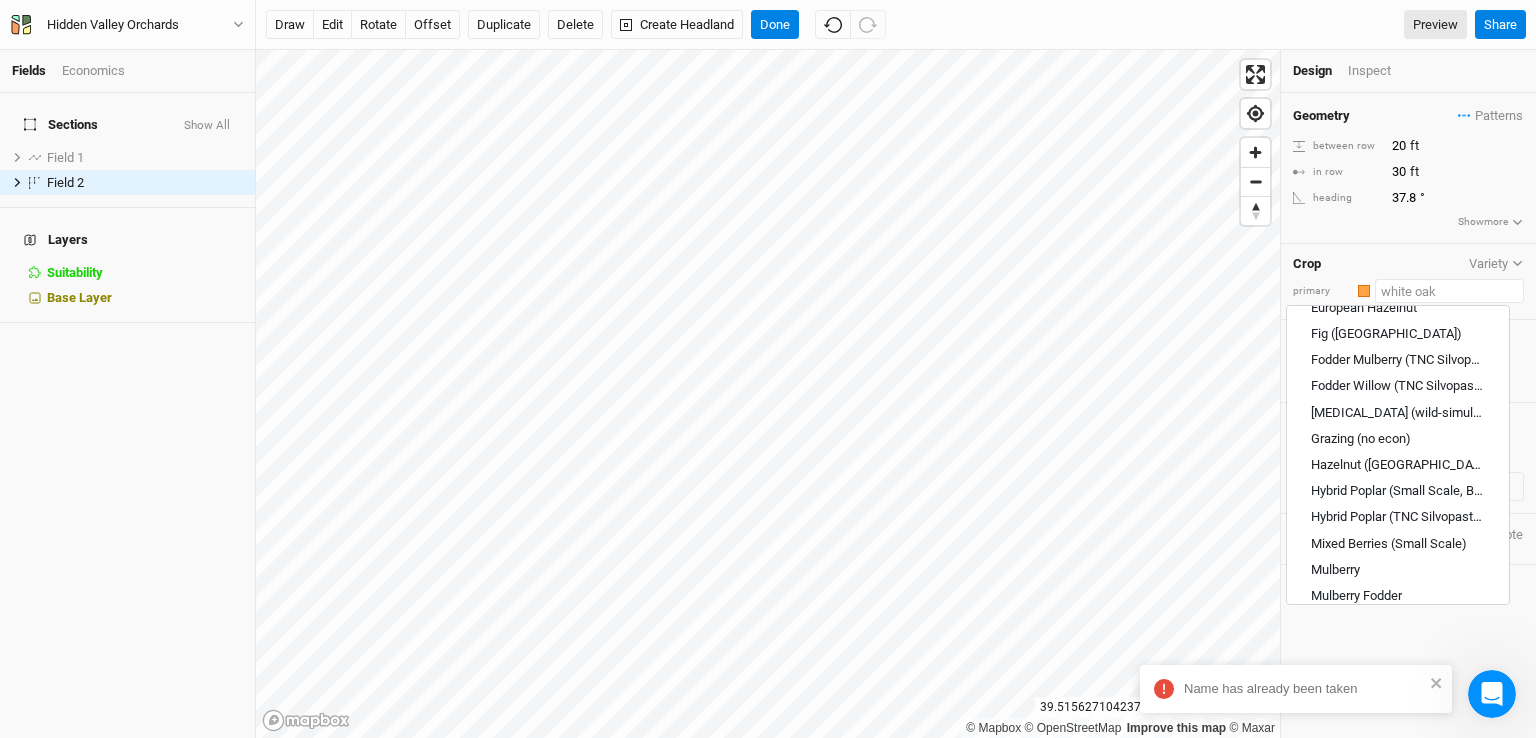 scroll, scrollTop: 1158, scrollLeft: 0, axis: vertical 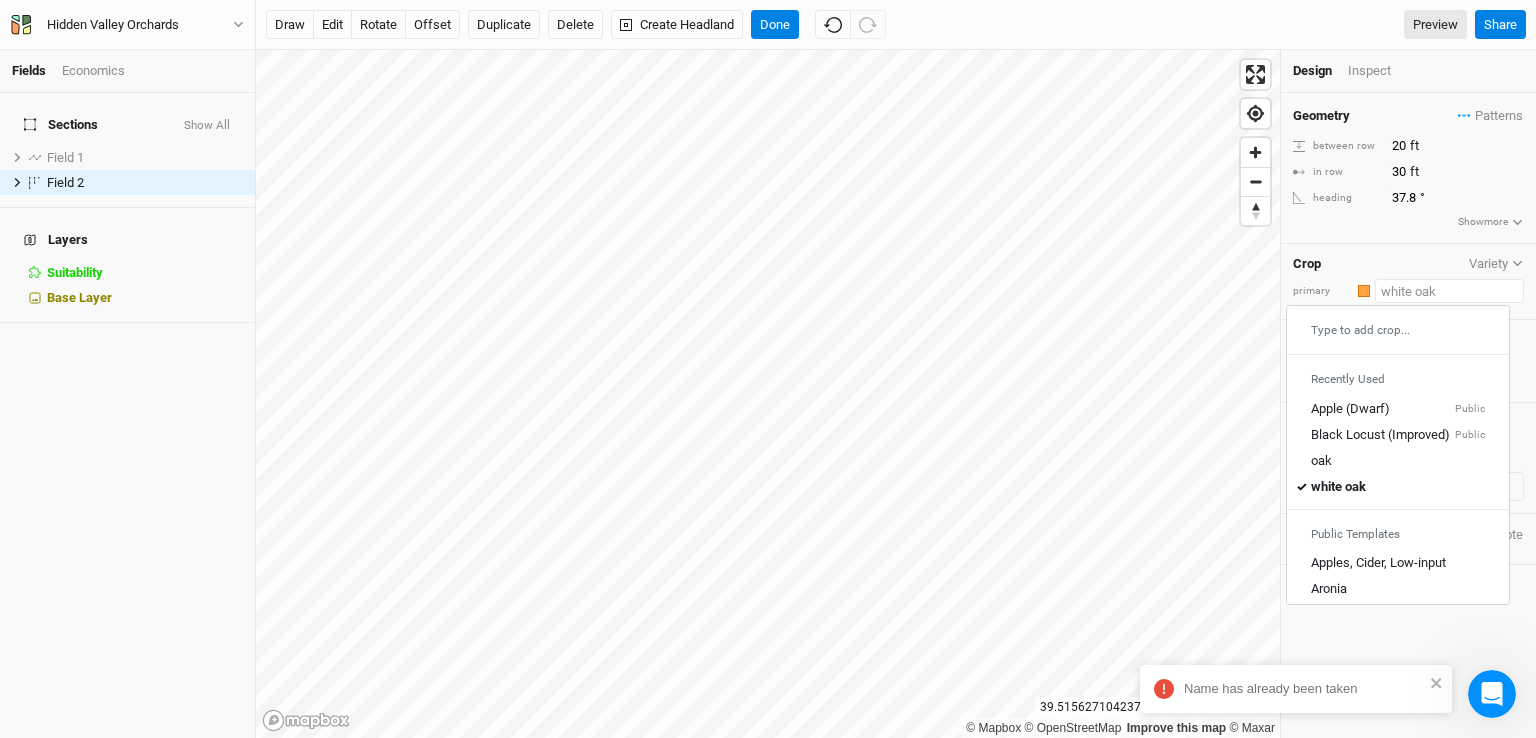 click at bounding box center (1449, 291) 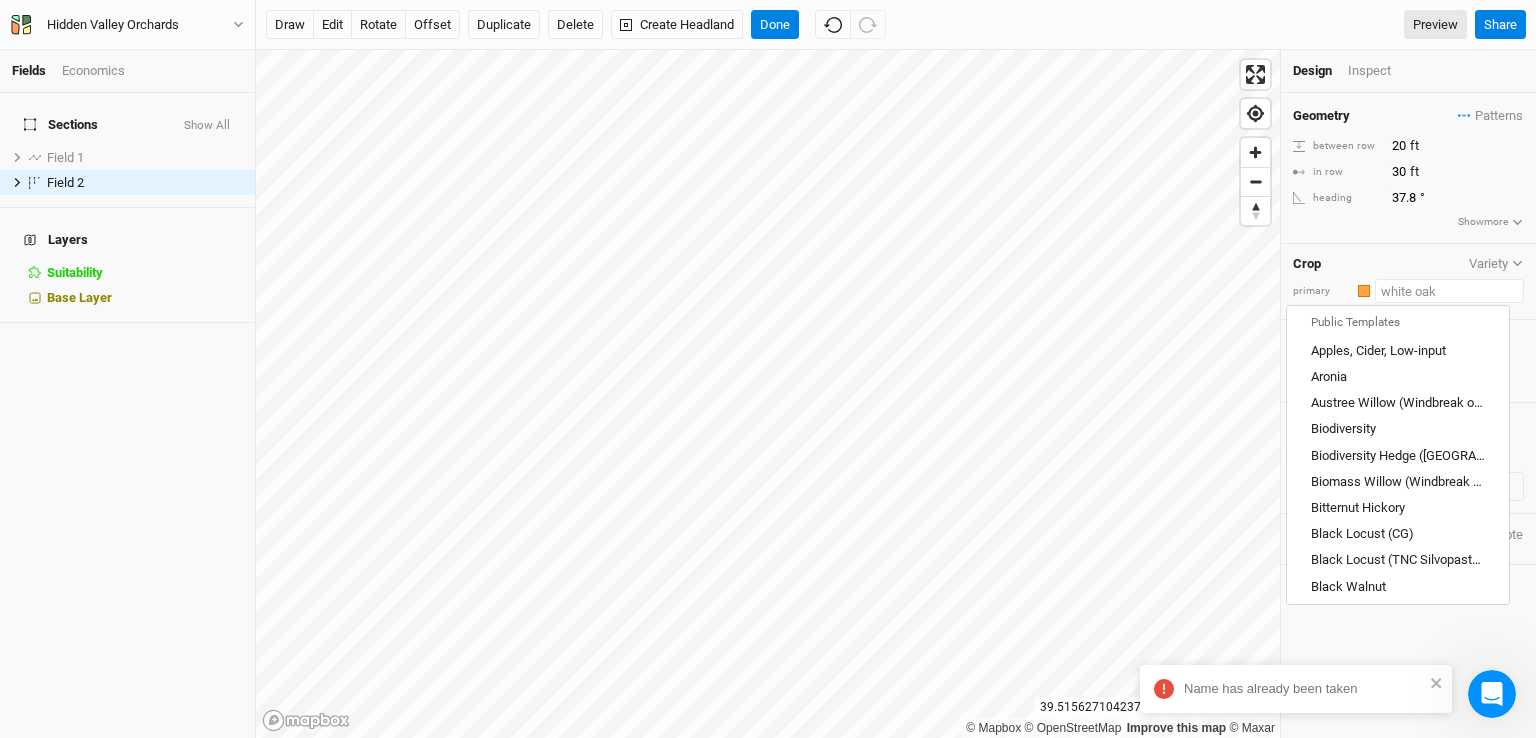 scroll, scrollTop: 0, scrollLeft: 0, axis: both 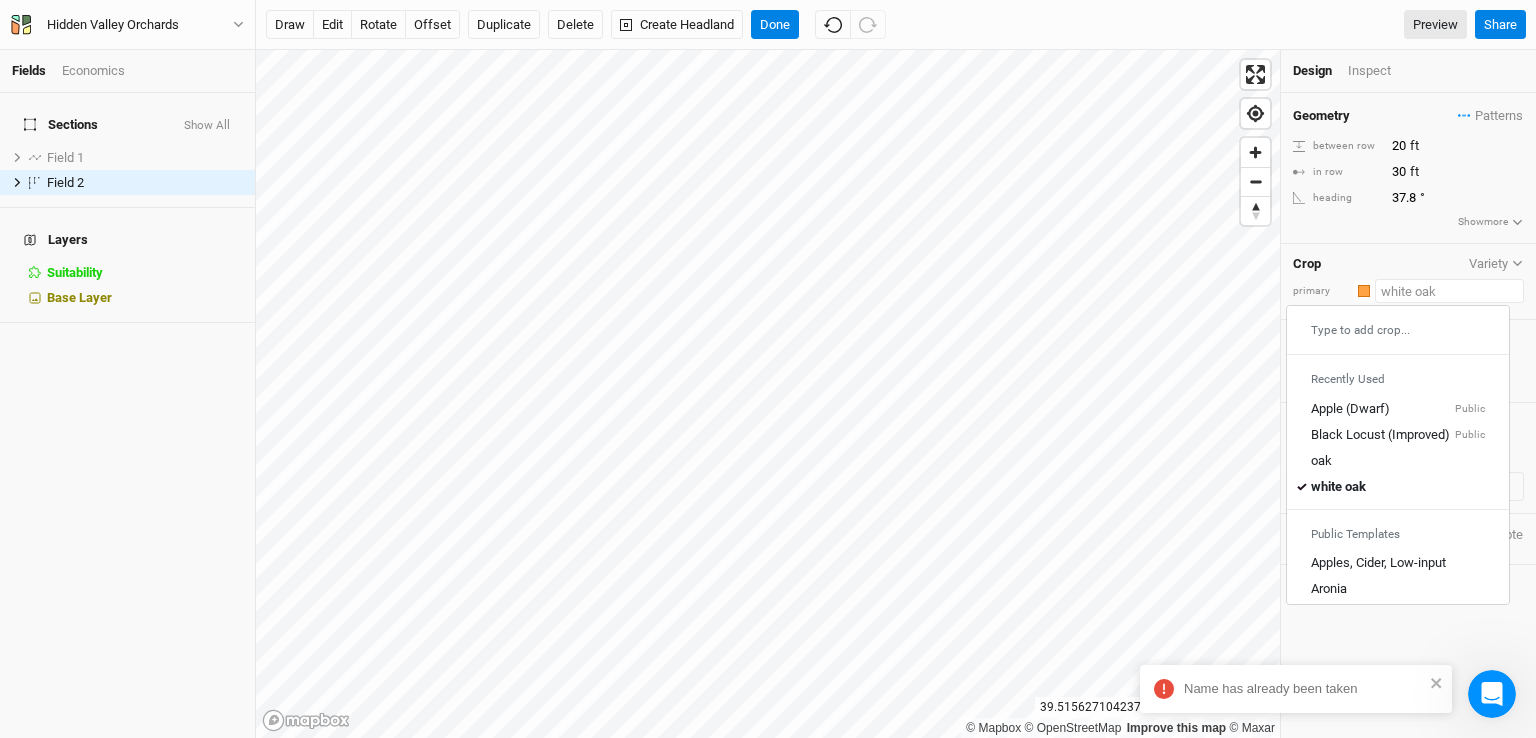 click on "Public Templates" at bounding box center (1398, 534) 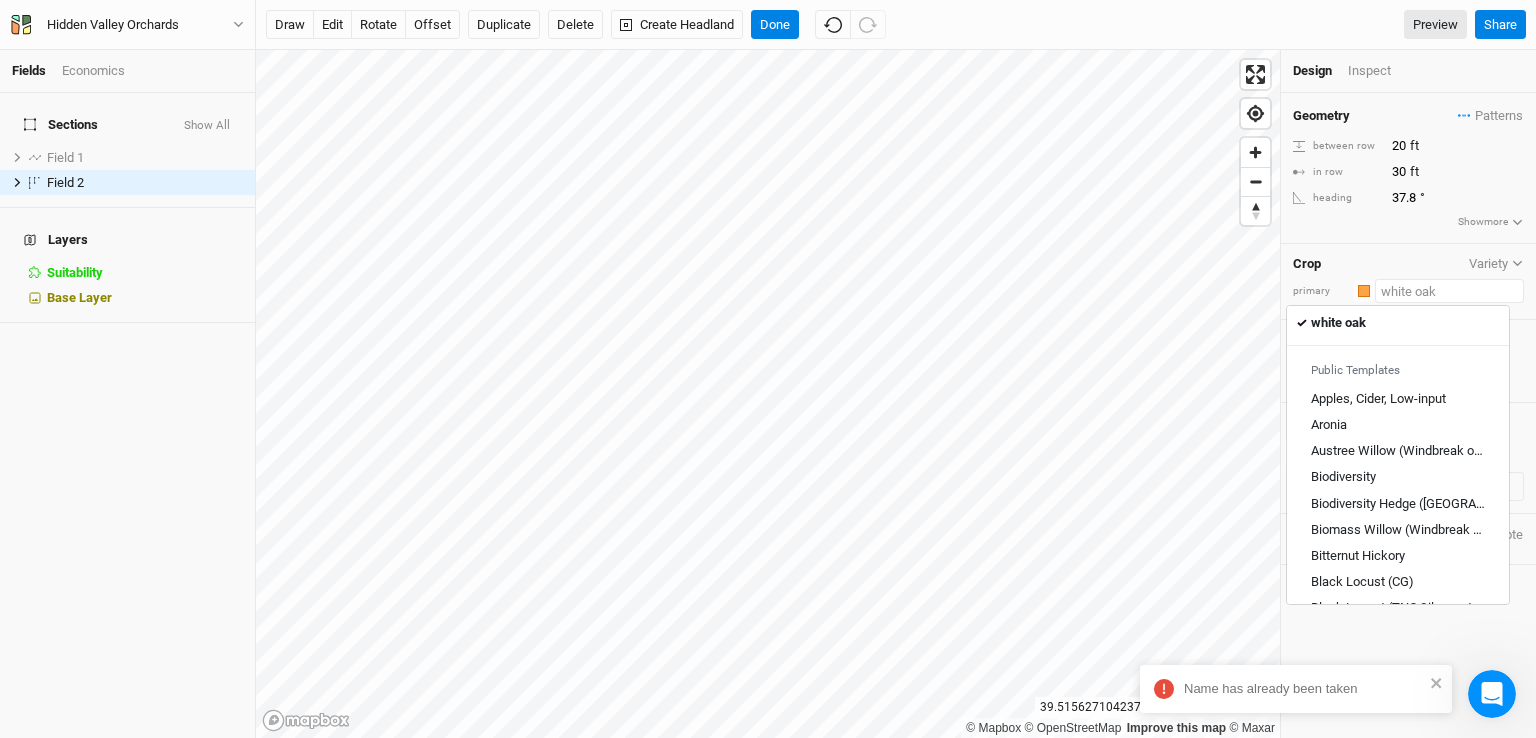 scroll, scrollTop: 0, scrollLeft: 0, axis: both 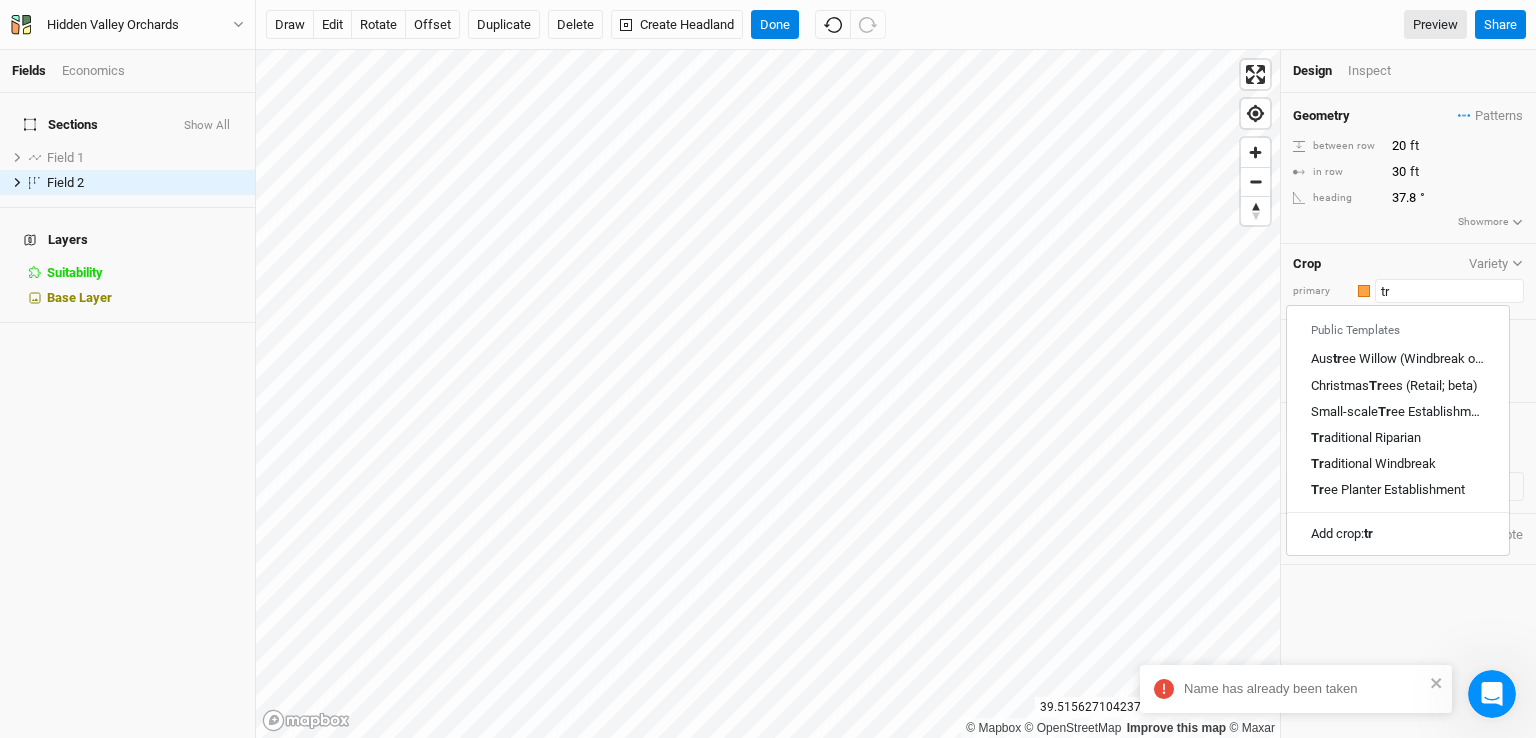 type on "tra" 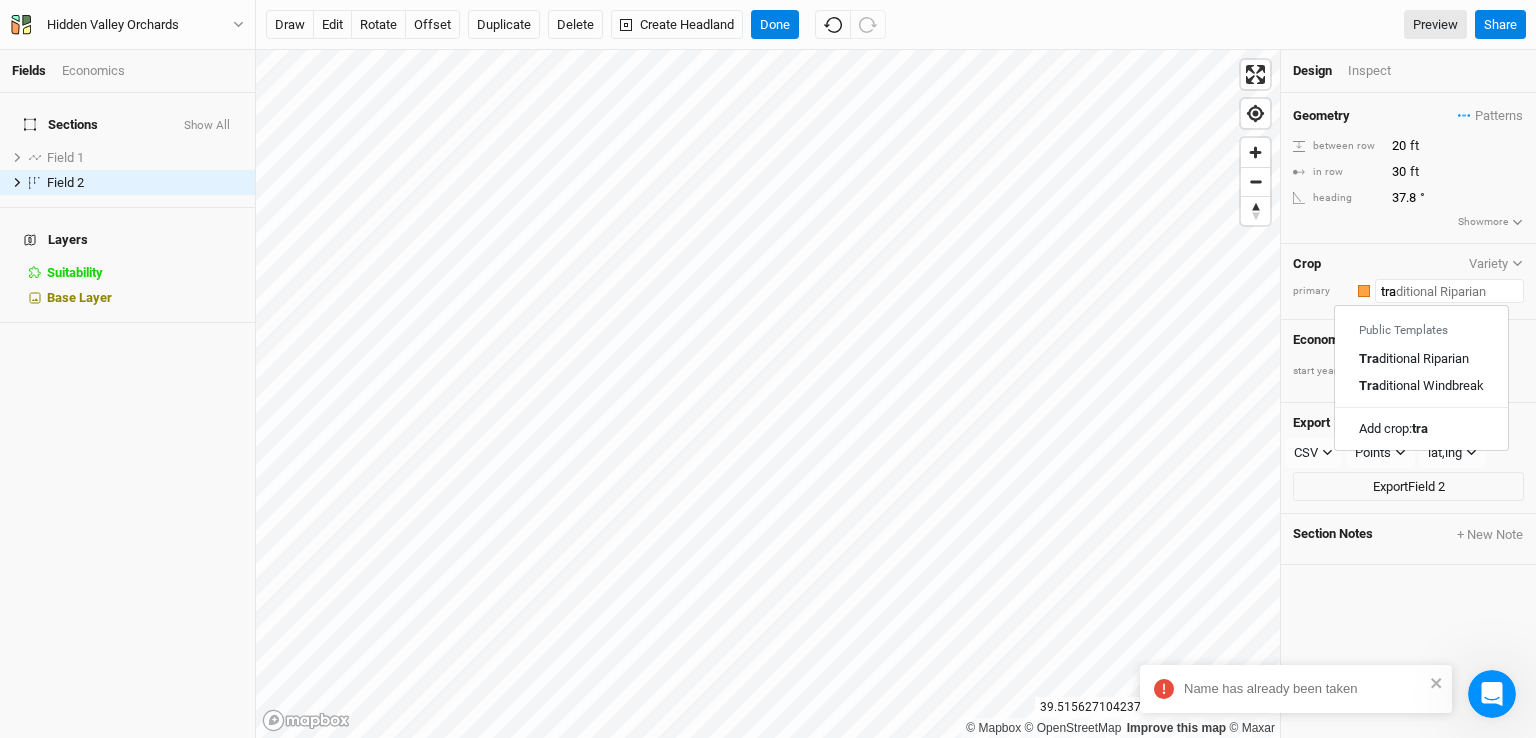 type on "trai" 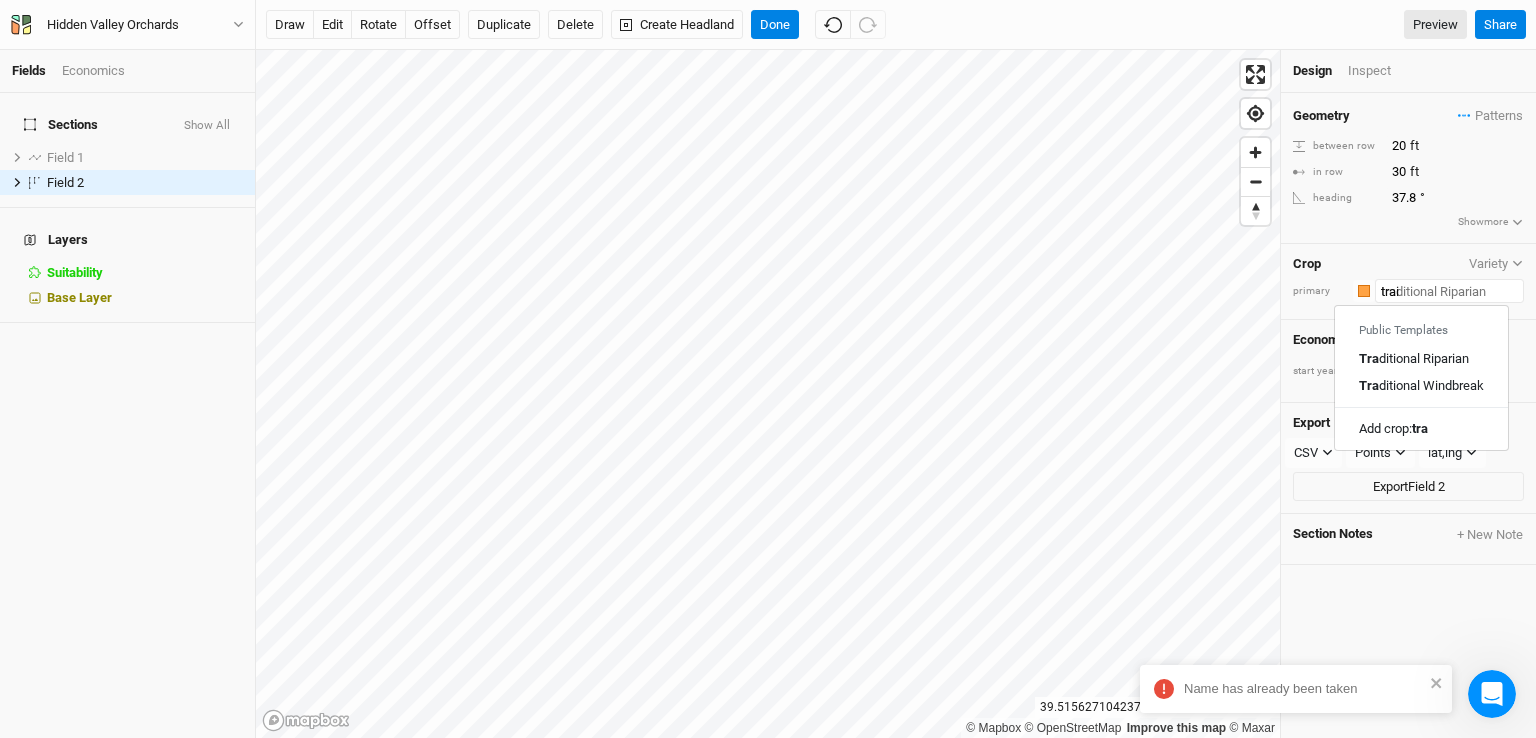type 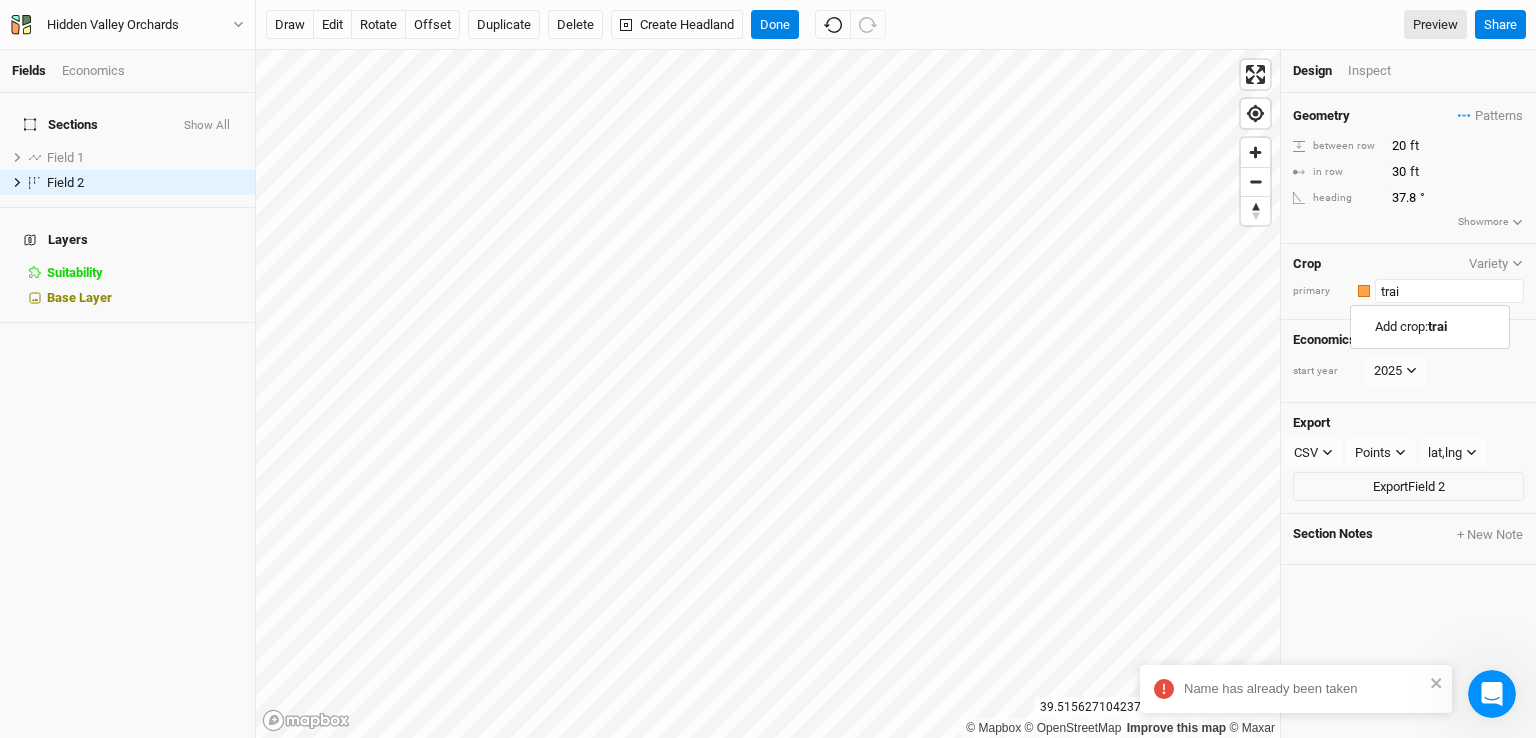 type on "tra" 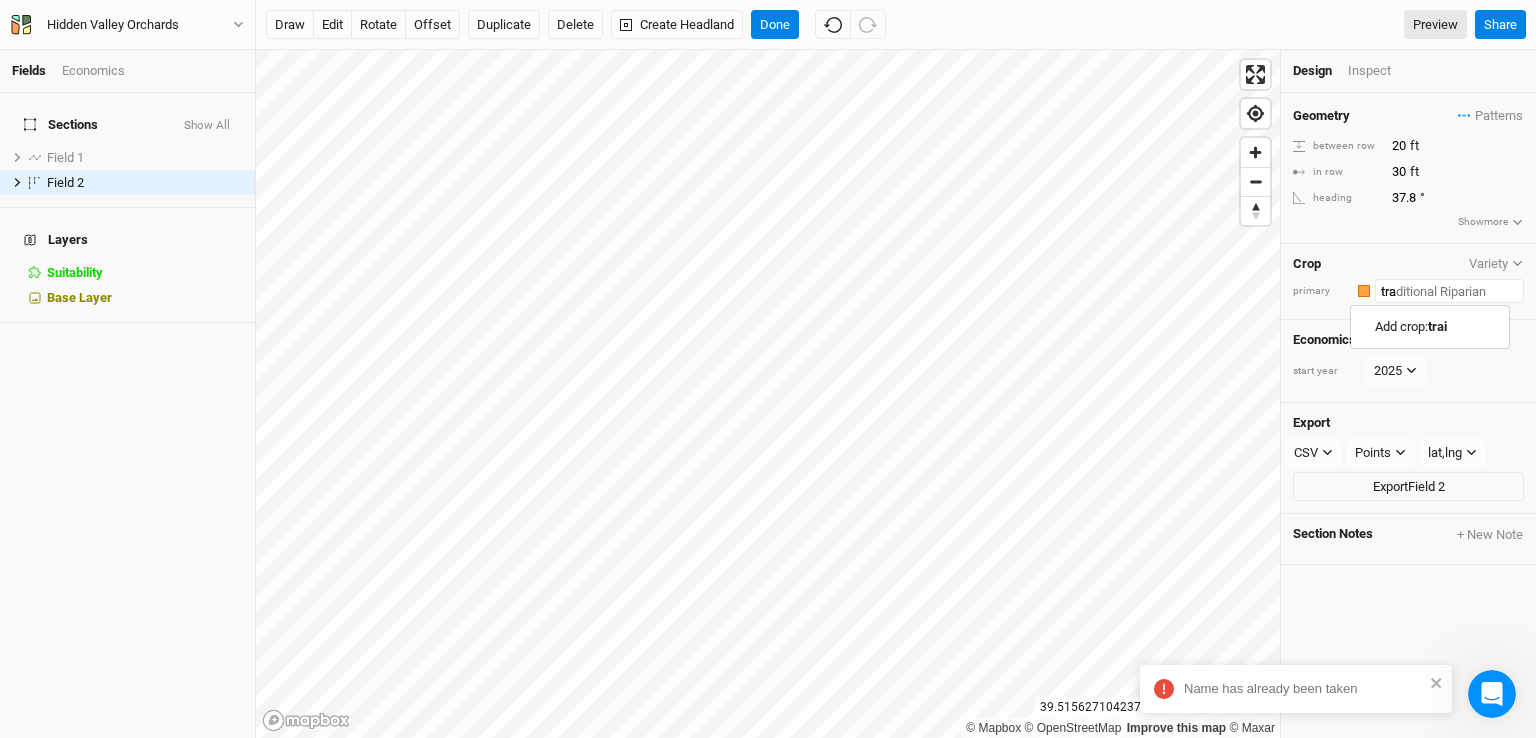 type on "tr" 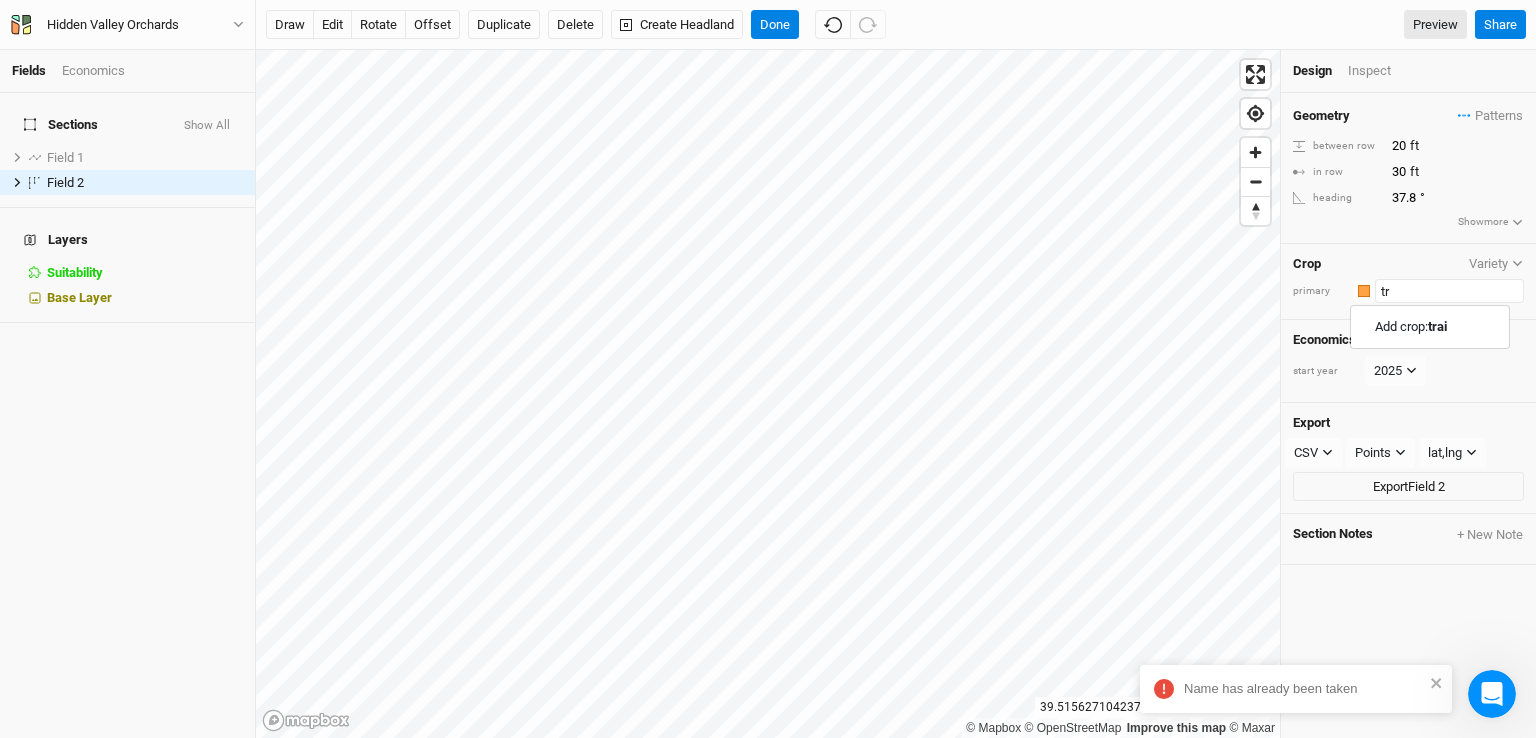 type on "t" 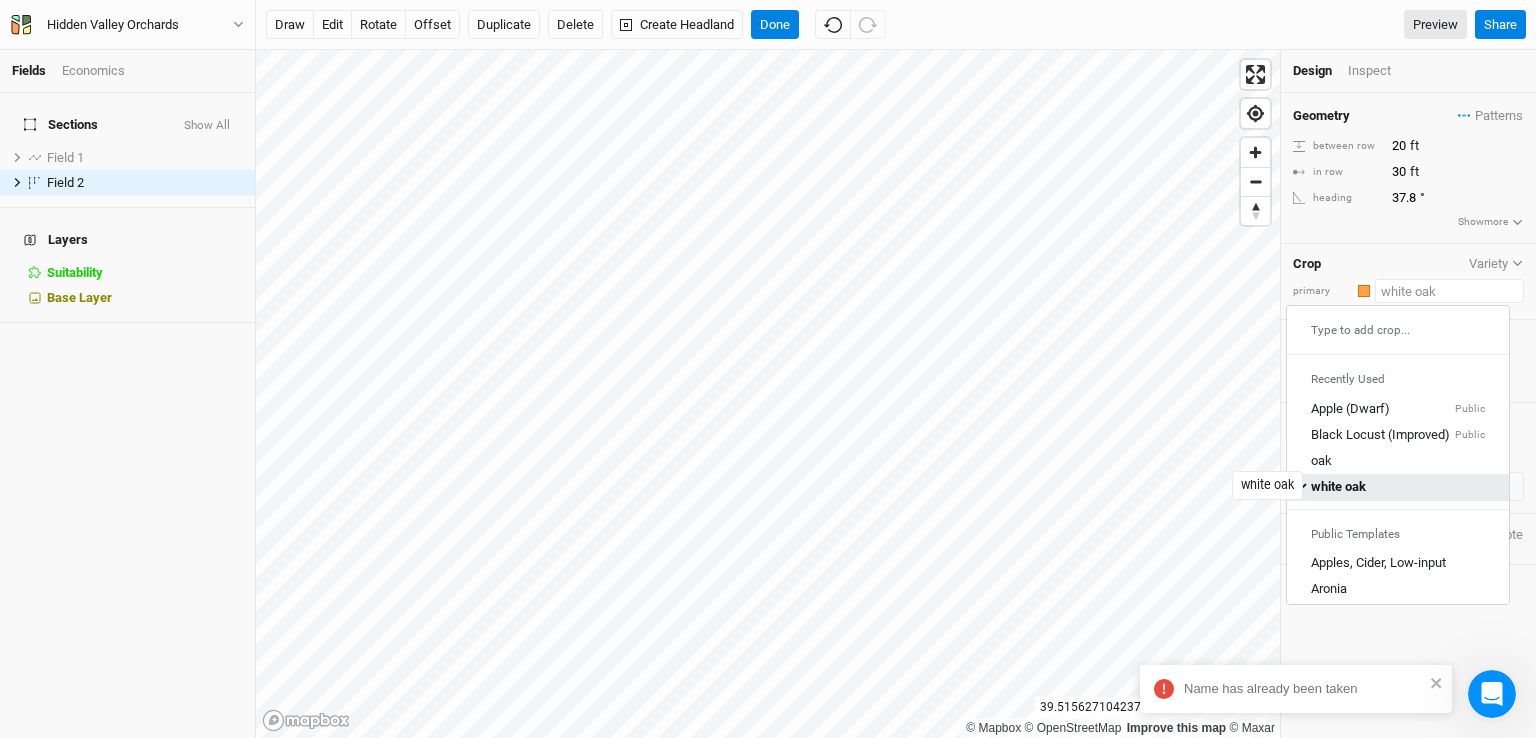 click on "white oak" at bounding box center (1338, 488) 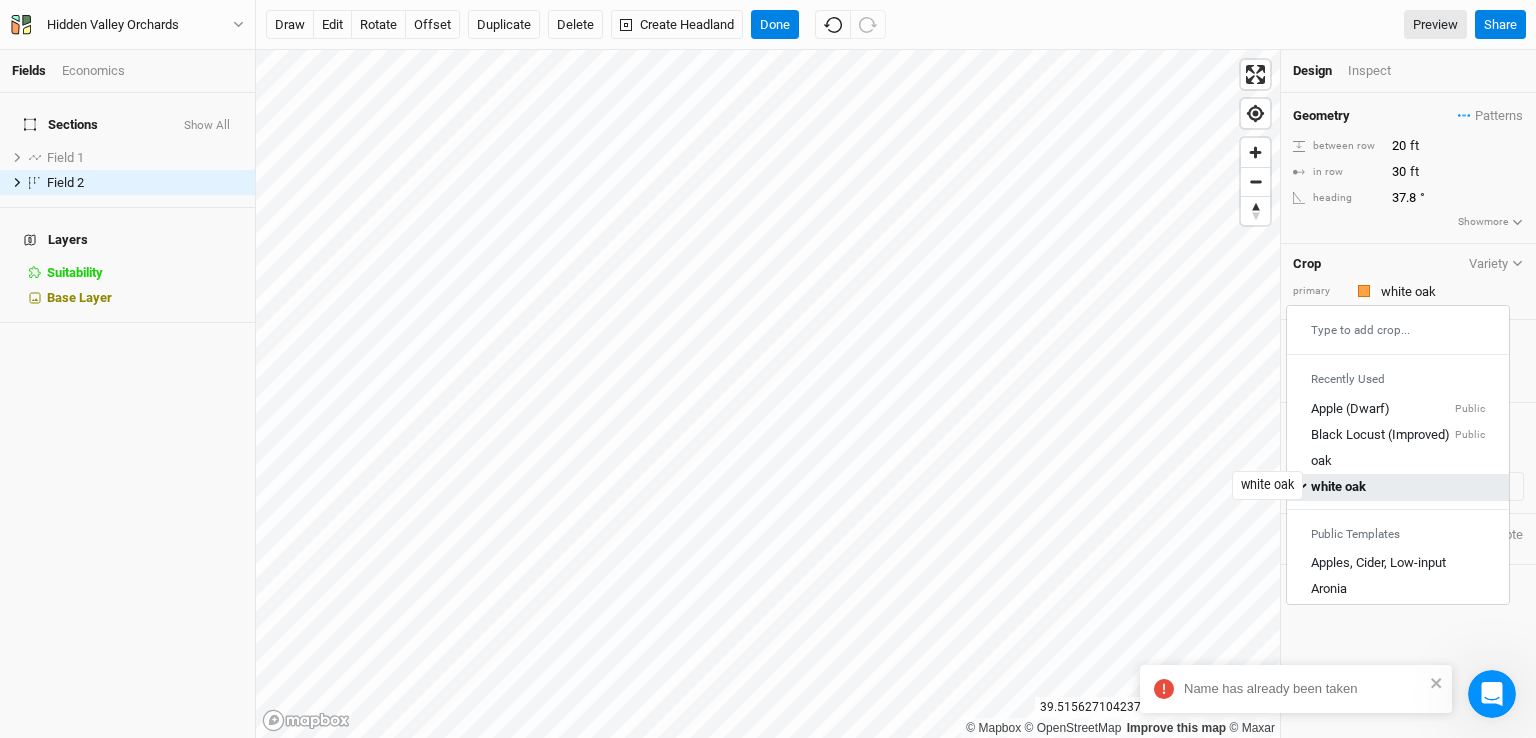 type 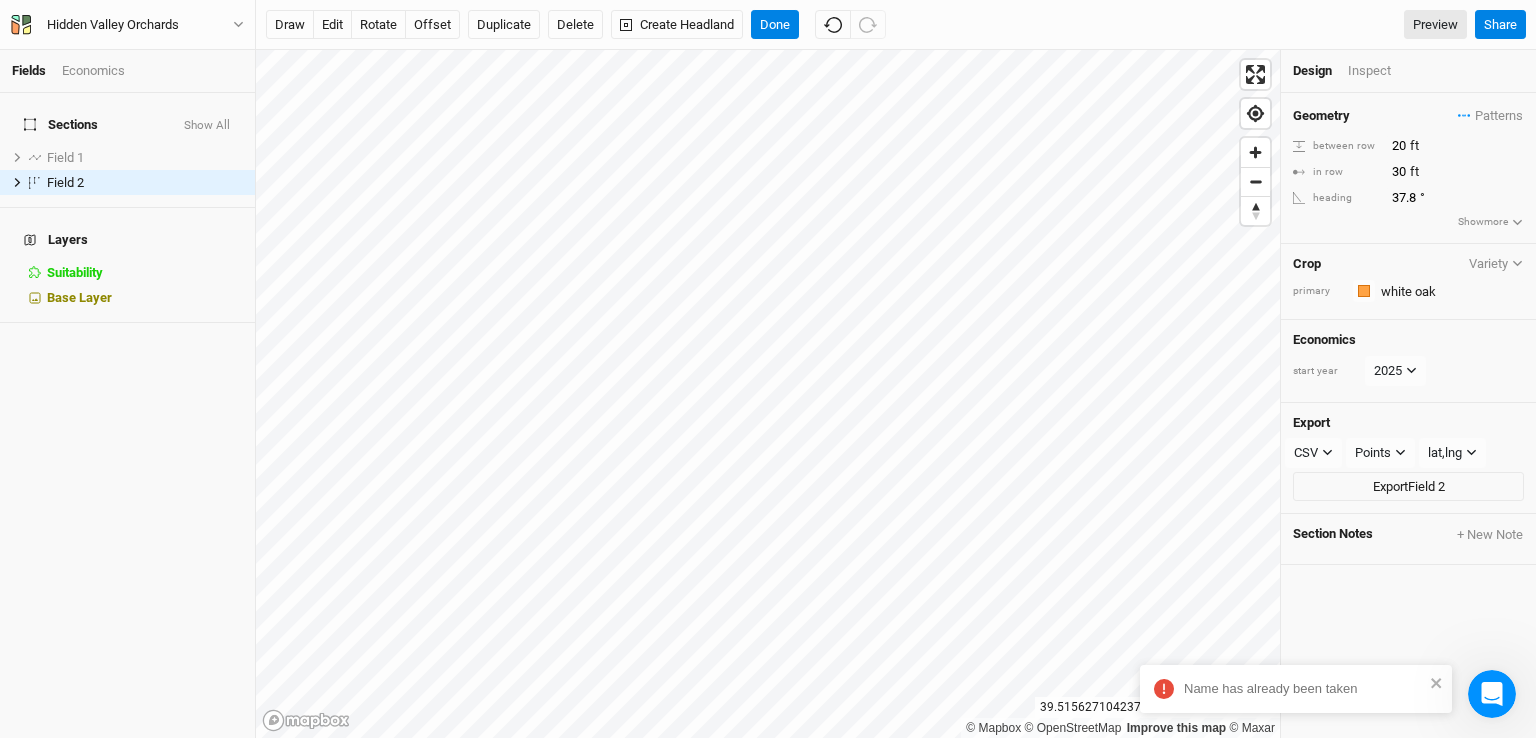 click on "Name has already been taken" at bounding box center (1296, 689) 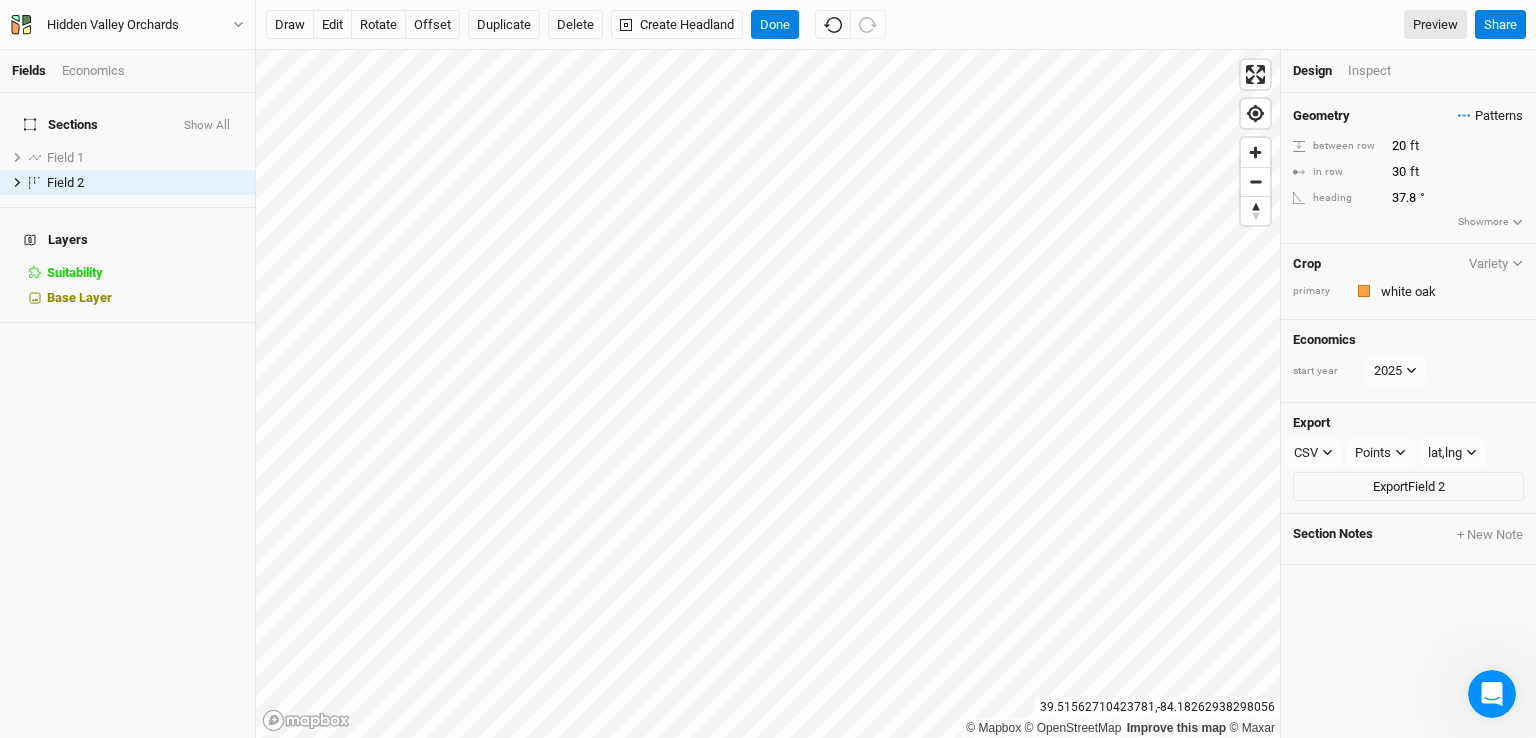 click on "Patterns" at bounding box center [1490, 116] 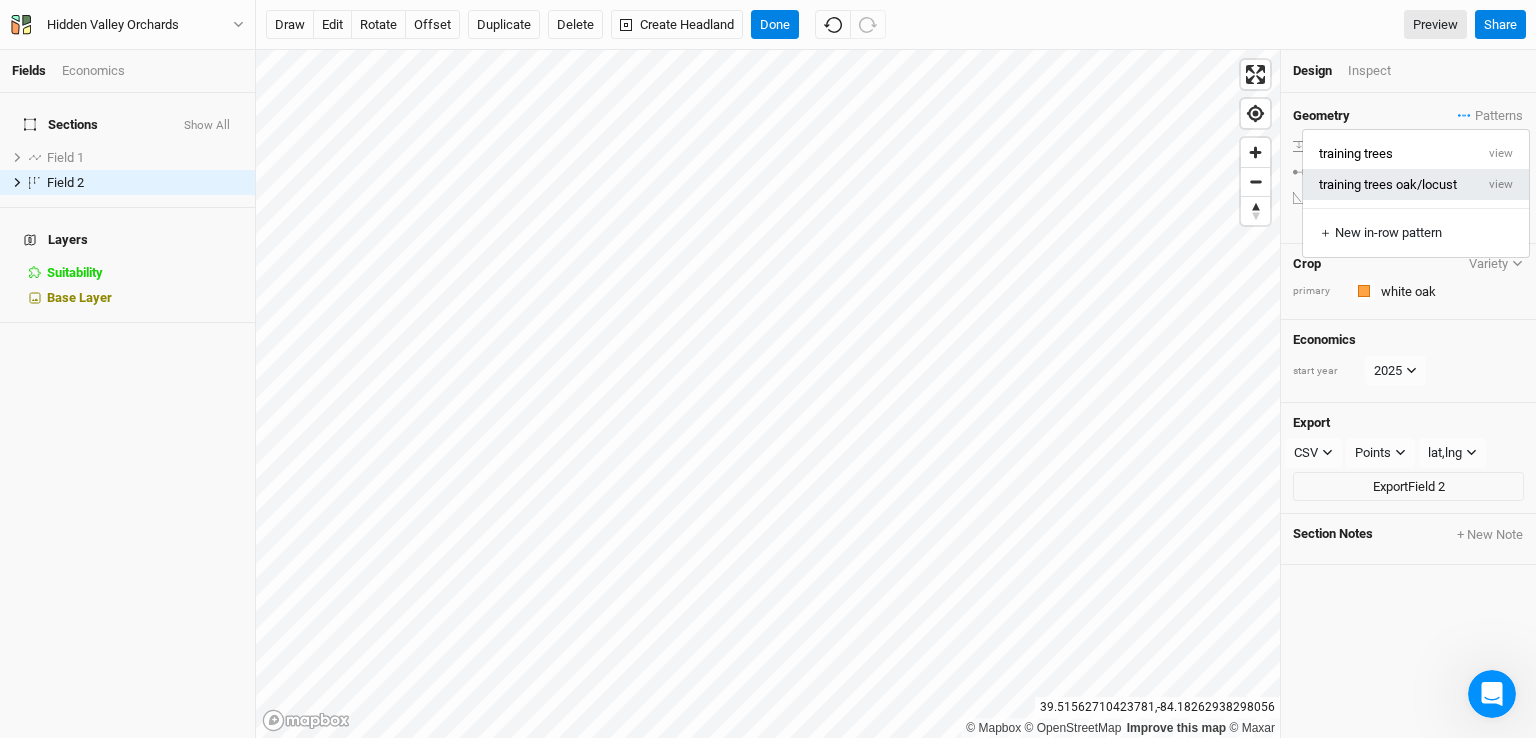 click on "training trees oak/locust" at bounding box center [1388, 184] 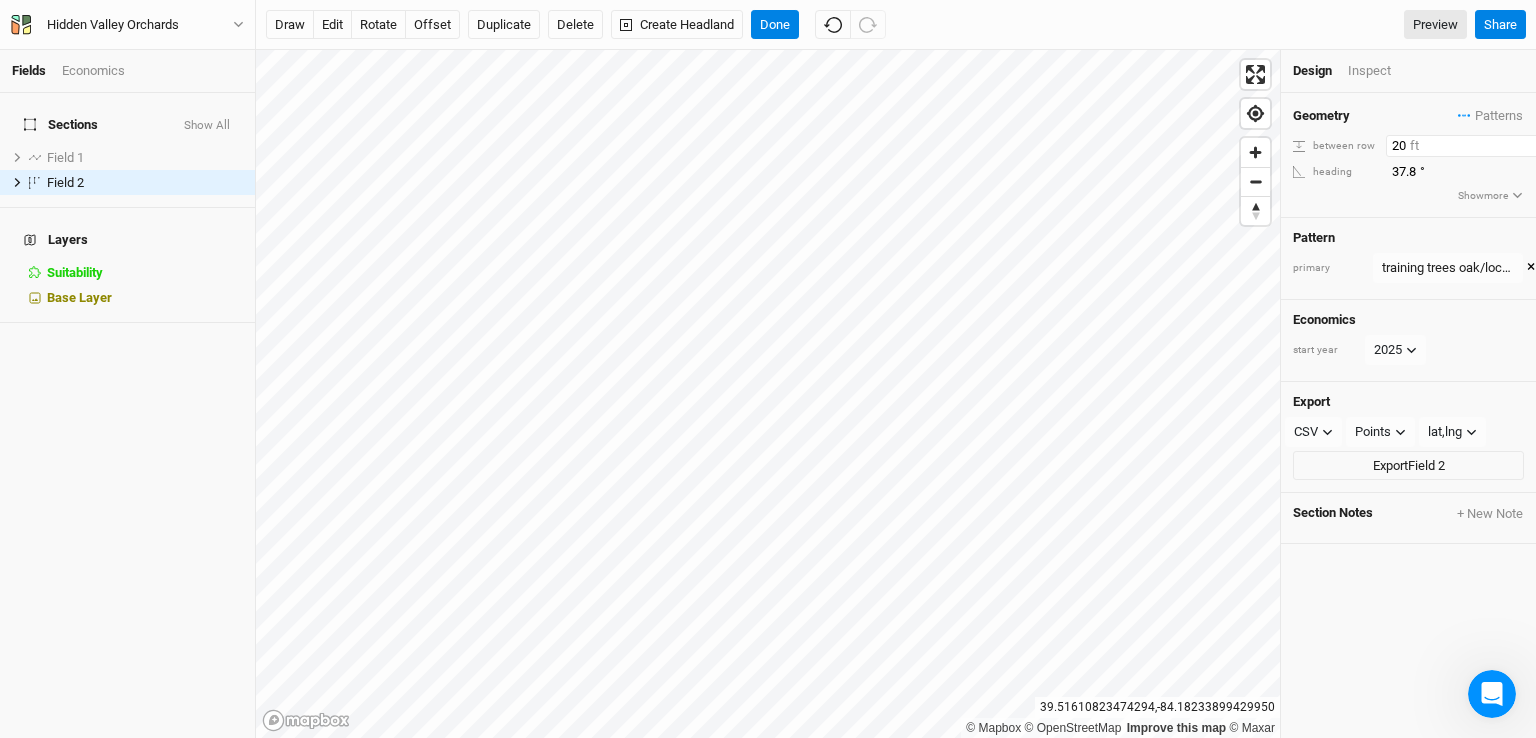 drag, startPoint x: 1407, startPoint y: 144, endPoint x: 1339, endPoint y: 164, distance: 70.88018 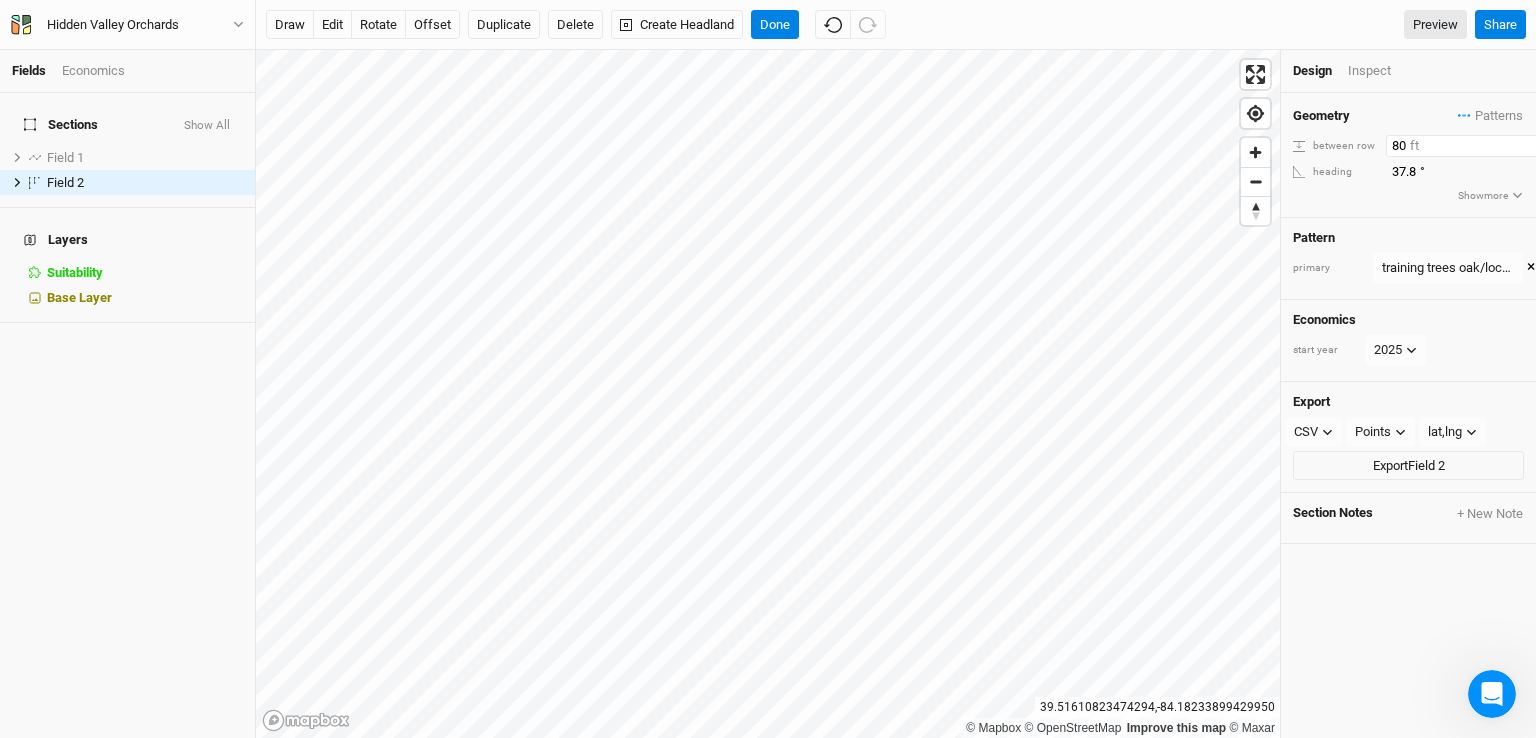 type on "80" 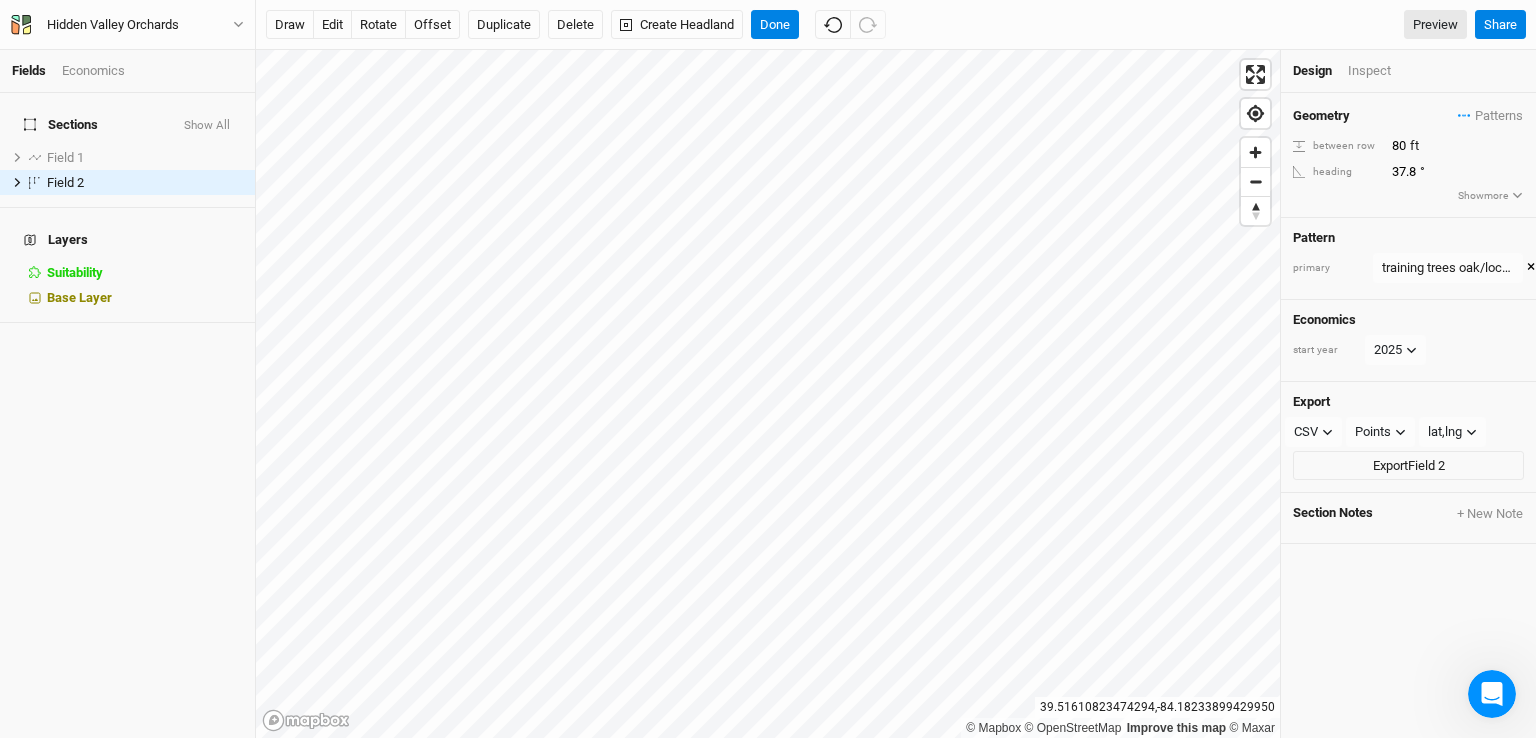 click on "Geometry  Patterns training trees view training trees oak/locust view ＋ New in-row pattern" at bounding box center (1408, 116) 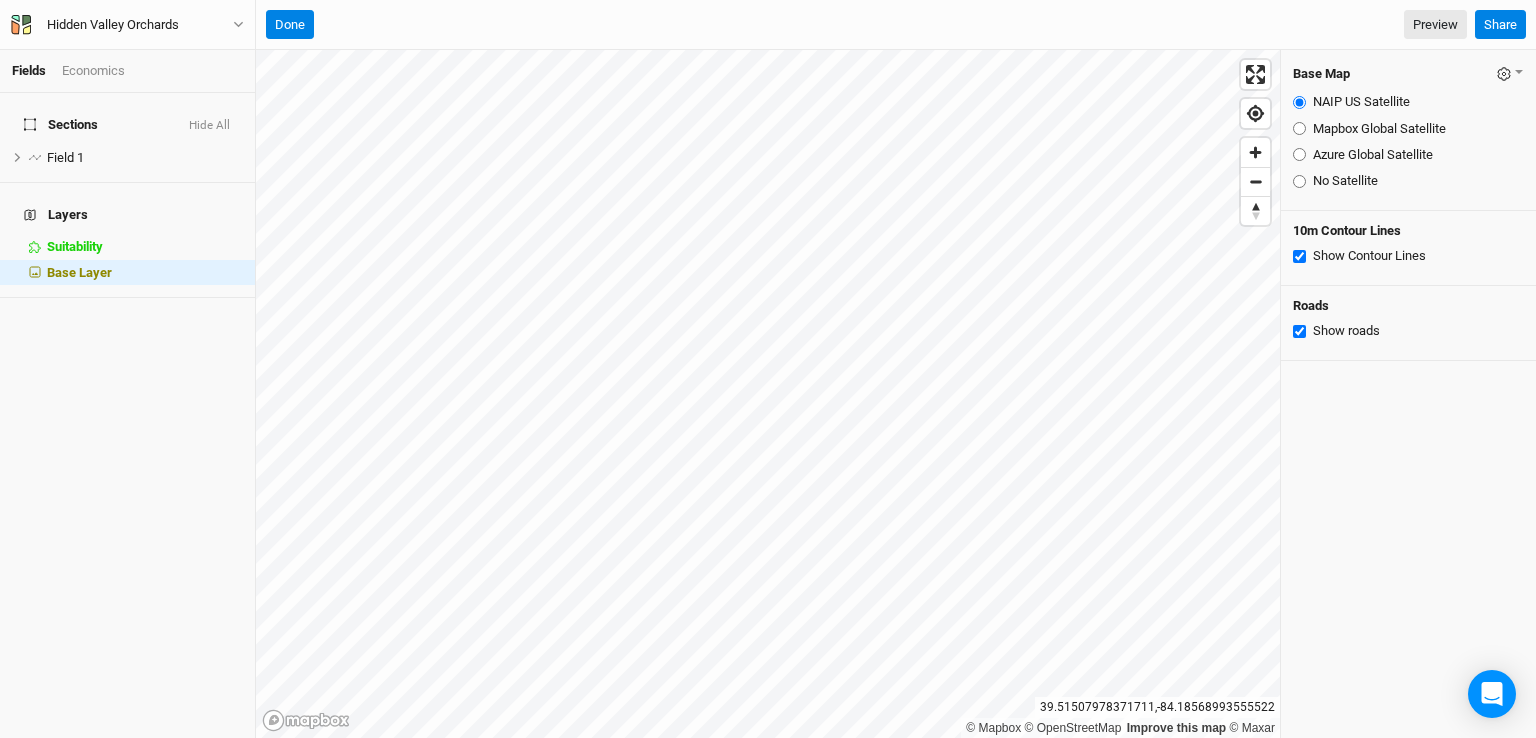 scroll, scrollTop: 0, scrollLeft: 0, axis: both 